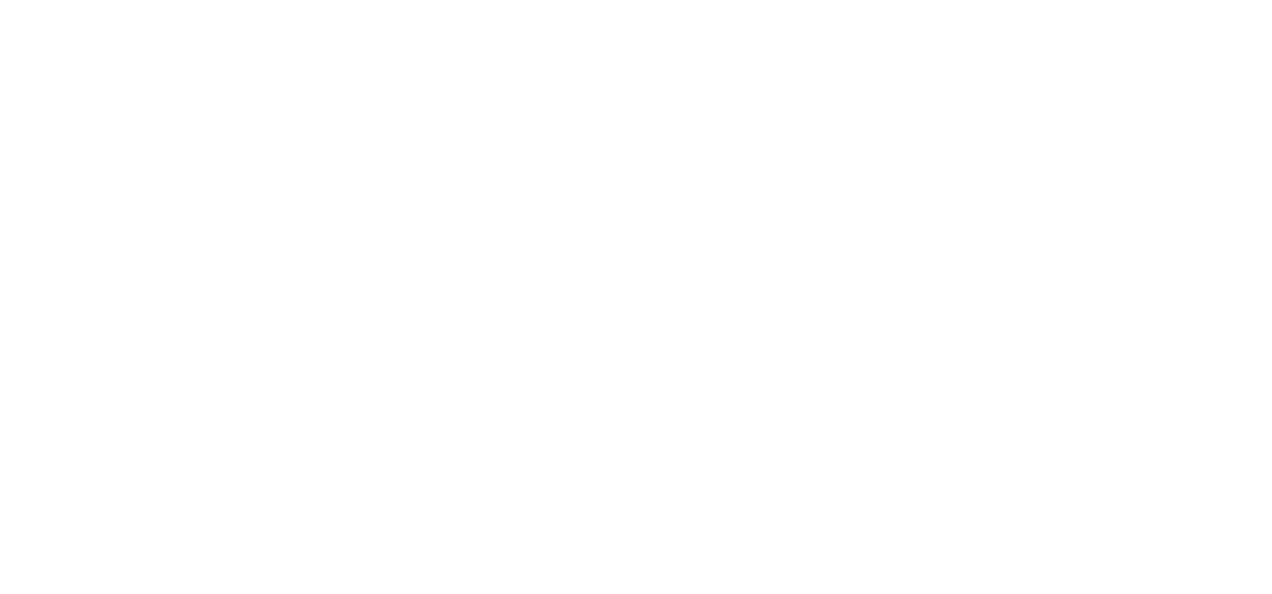 scroll, scrollTop: 0, scrollLeft: 0, axis: both 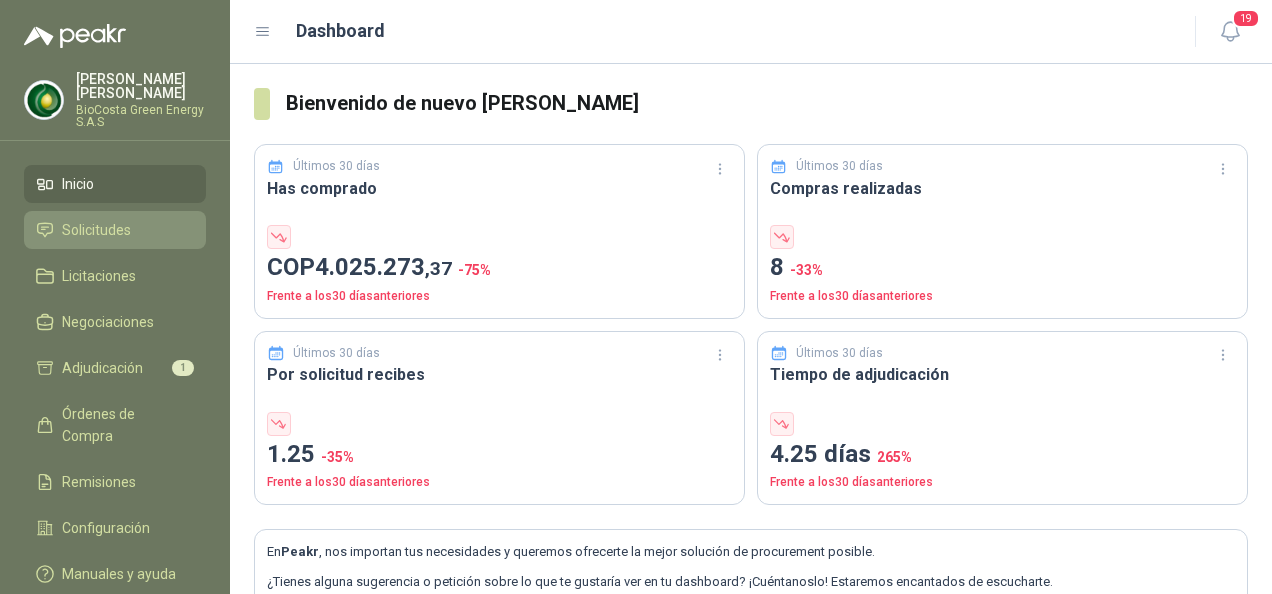 click on "Solicitudes" at bounding box center [96, 230] 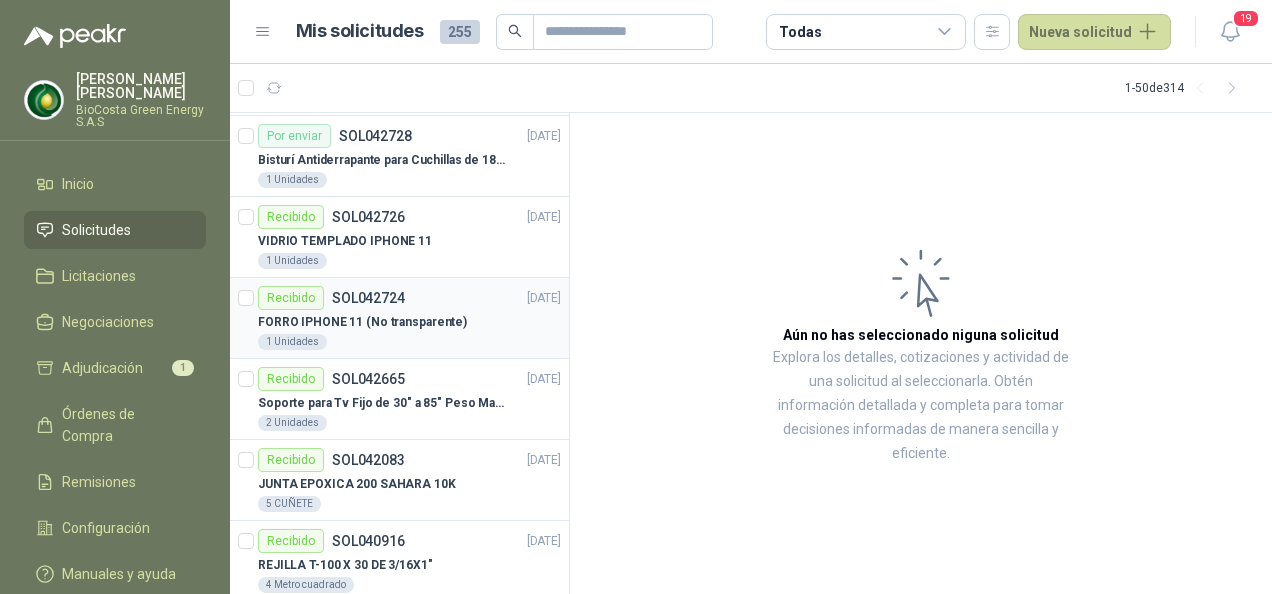 scroll, scrollTop: 1700, scrollLeft: 0, axis: vertical 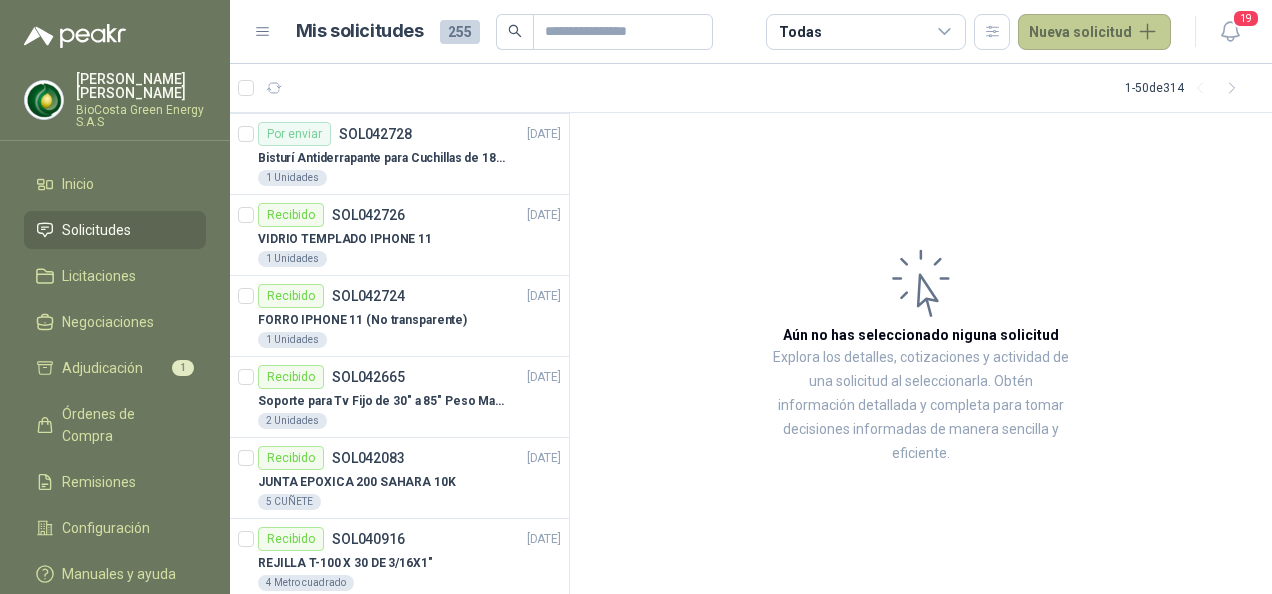 click on "Nueva solicitud" at bounding box center (1094, 32) 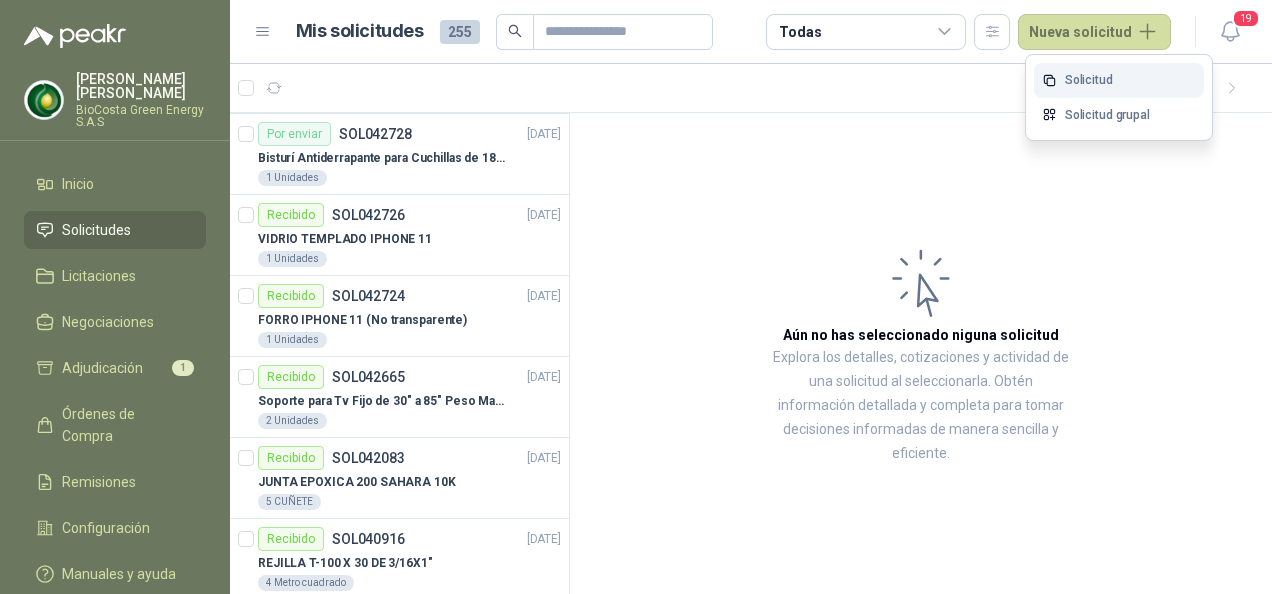 click on "Solicitud" at bounding box center (1119, 80) 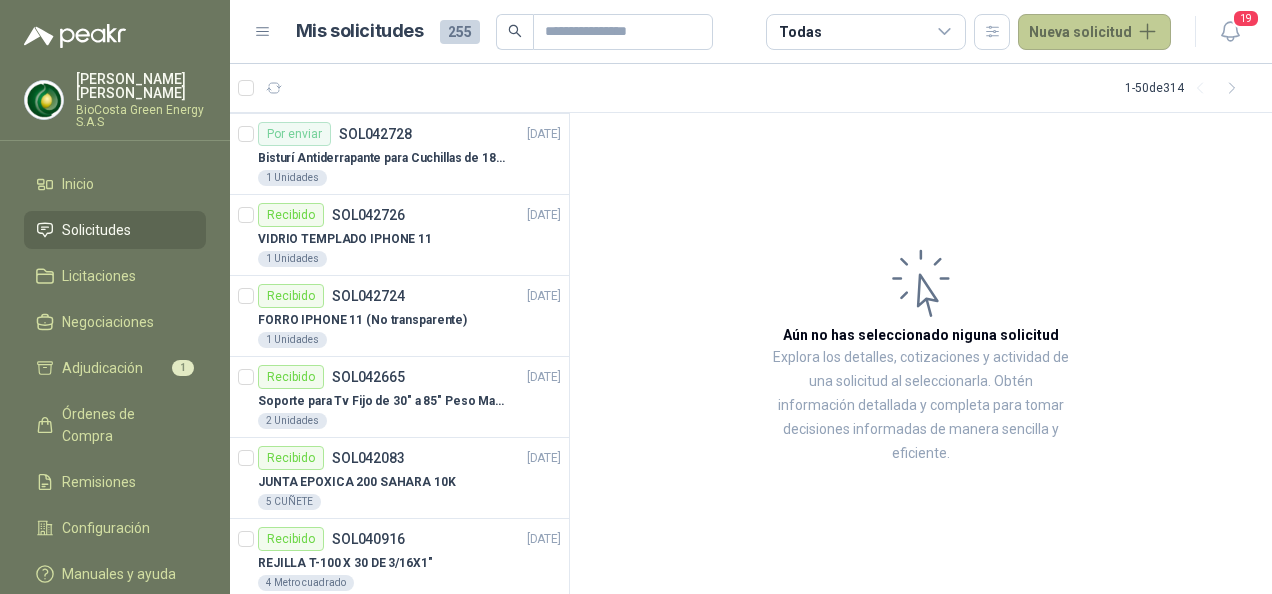 click on "Nueva solicitud" at bounding box center (1094, 32) 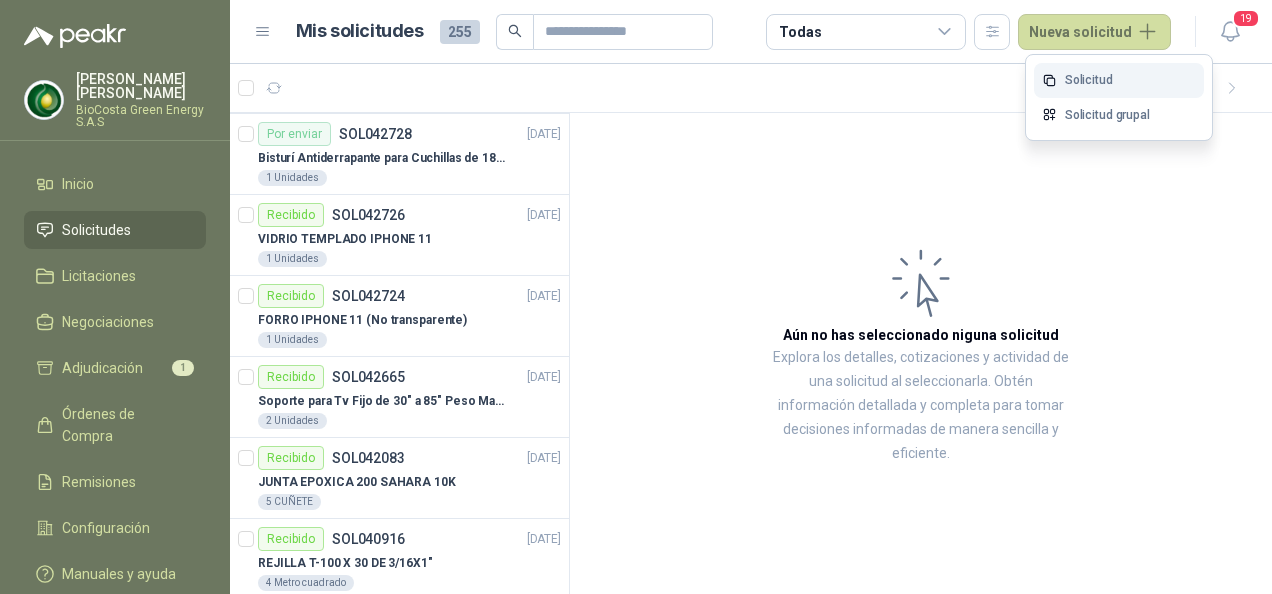 click on "Solicitud" at bounding box center [1119, 80] 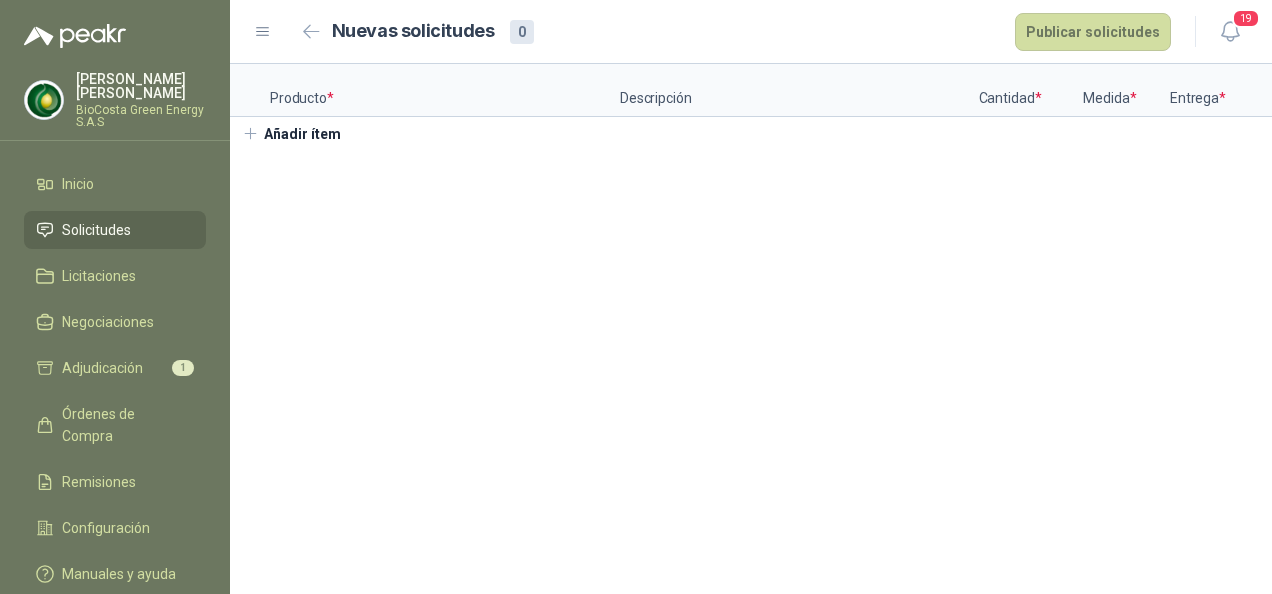 click on "Solicitudes" at bounding box center (115, 230) 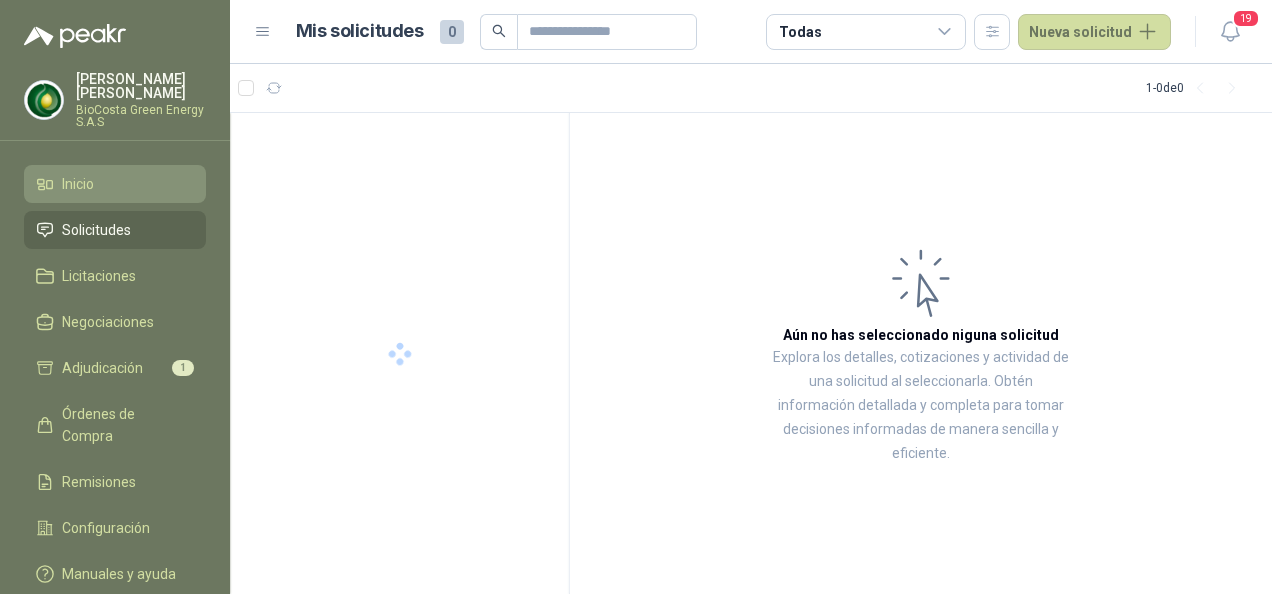 click on "Inicio" at bounding box center [115, 184] 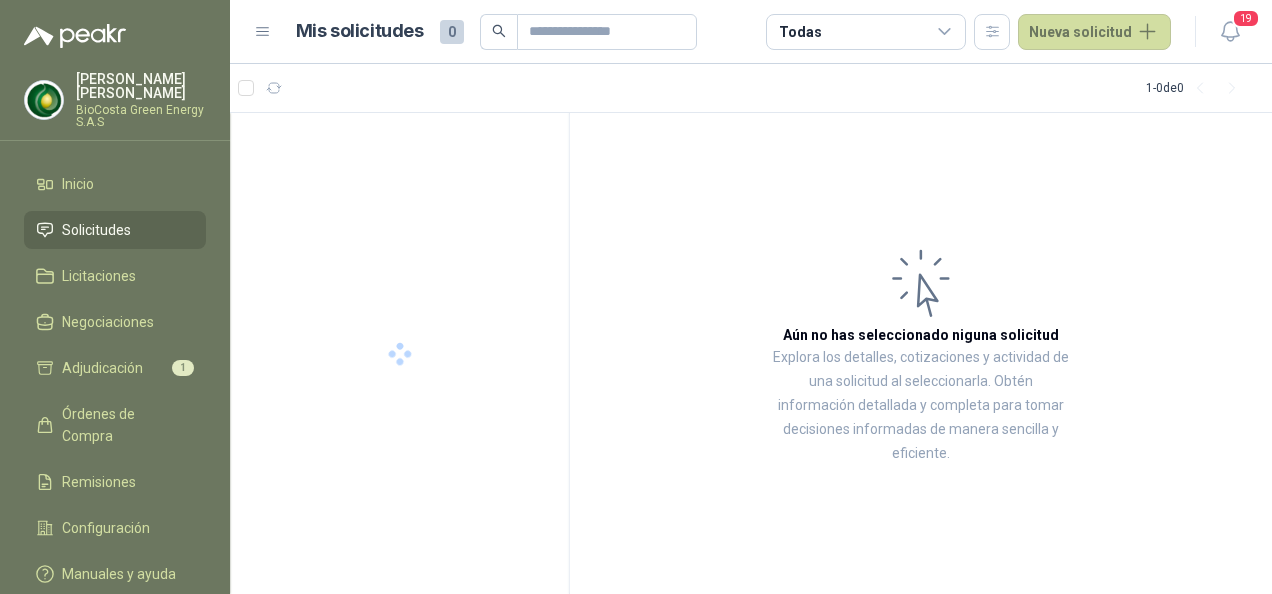 click on "Solicitudes" at bounding box center (96, 230) 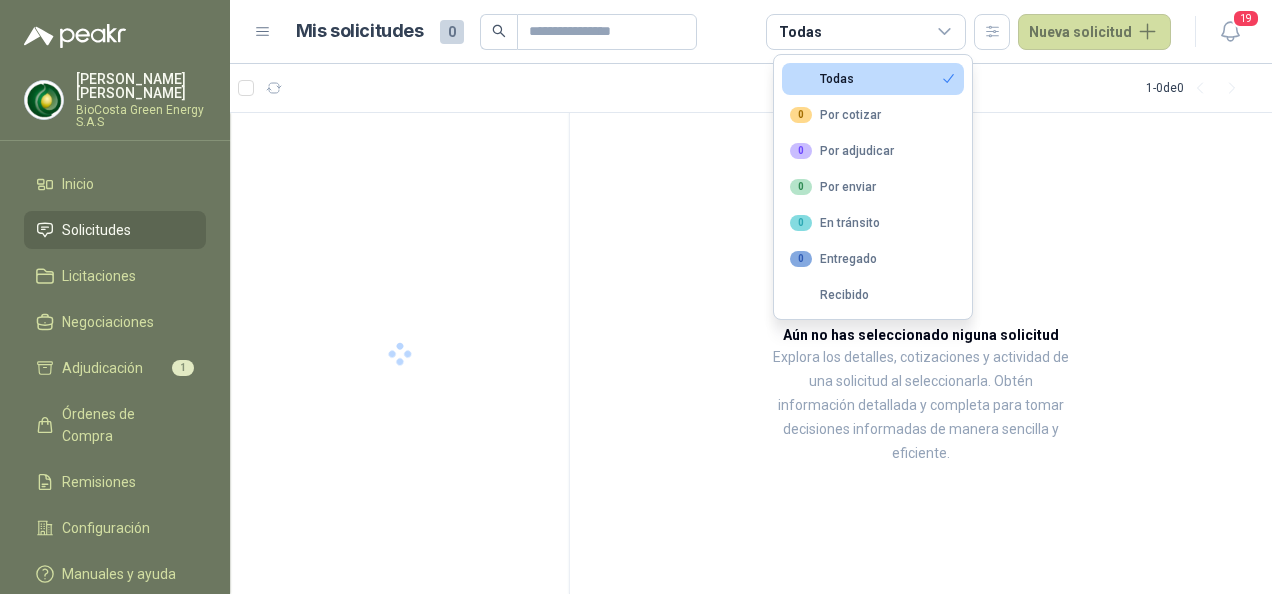 click on "Solicitudes" at bounding box center [115, 230] 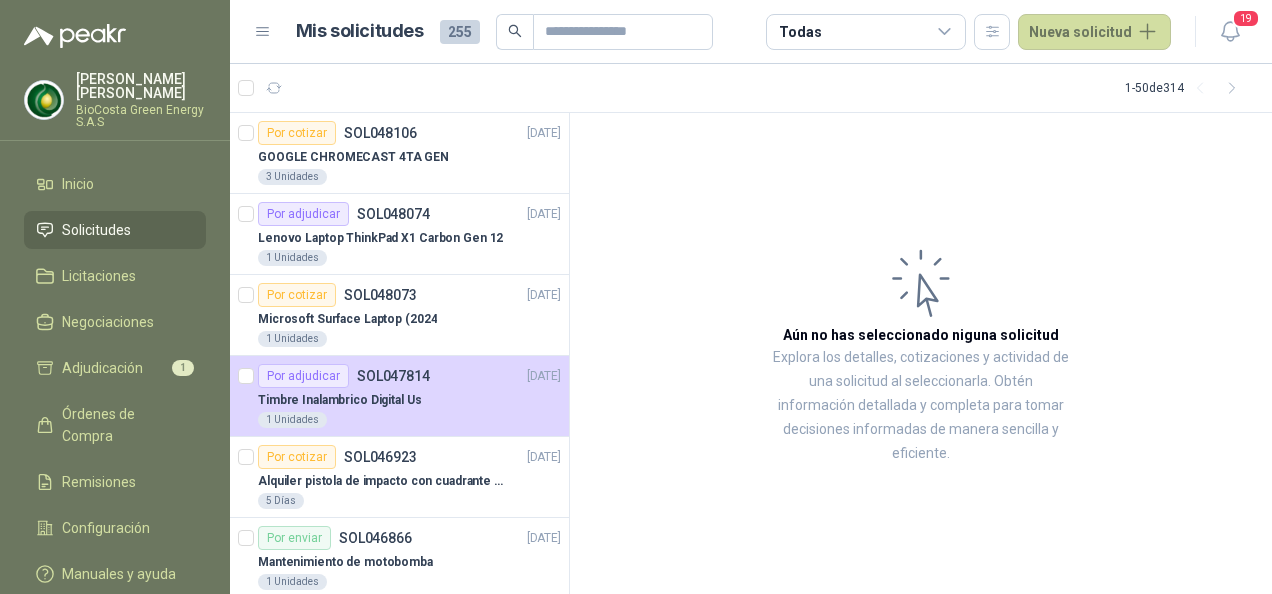click on "Todas" at bounding box center (866, 32) 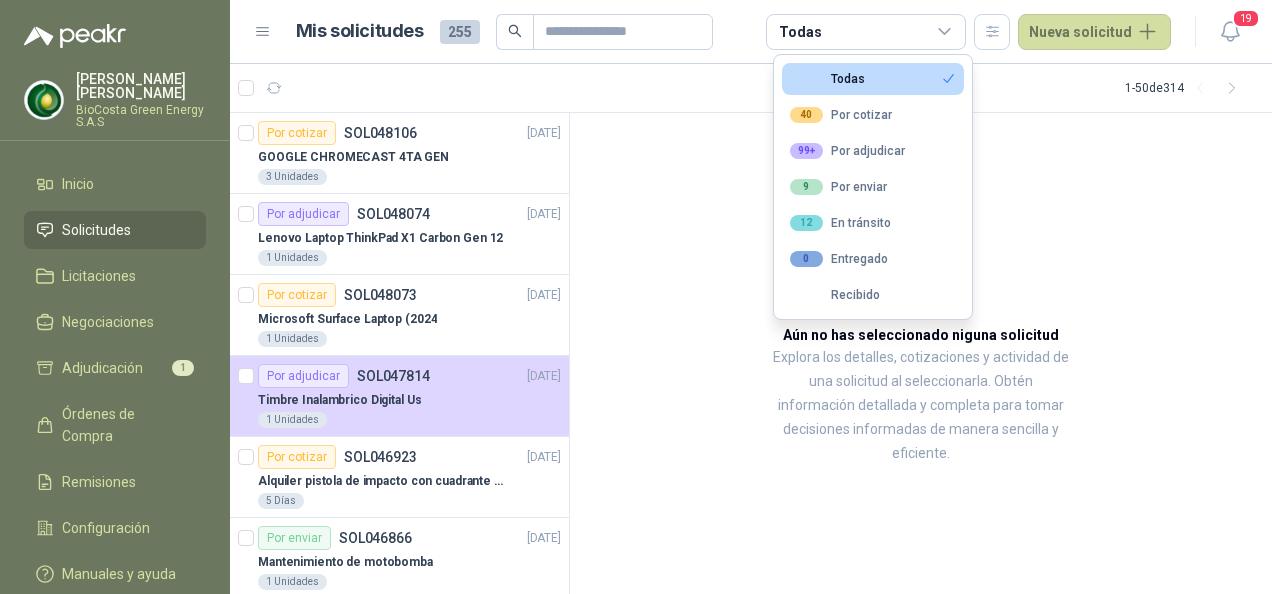 click on "Todas" at bounding box center [873, 79] 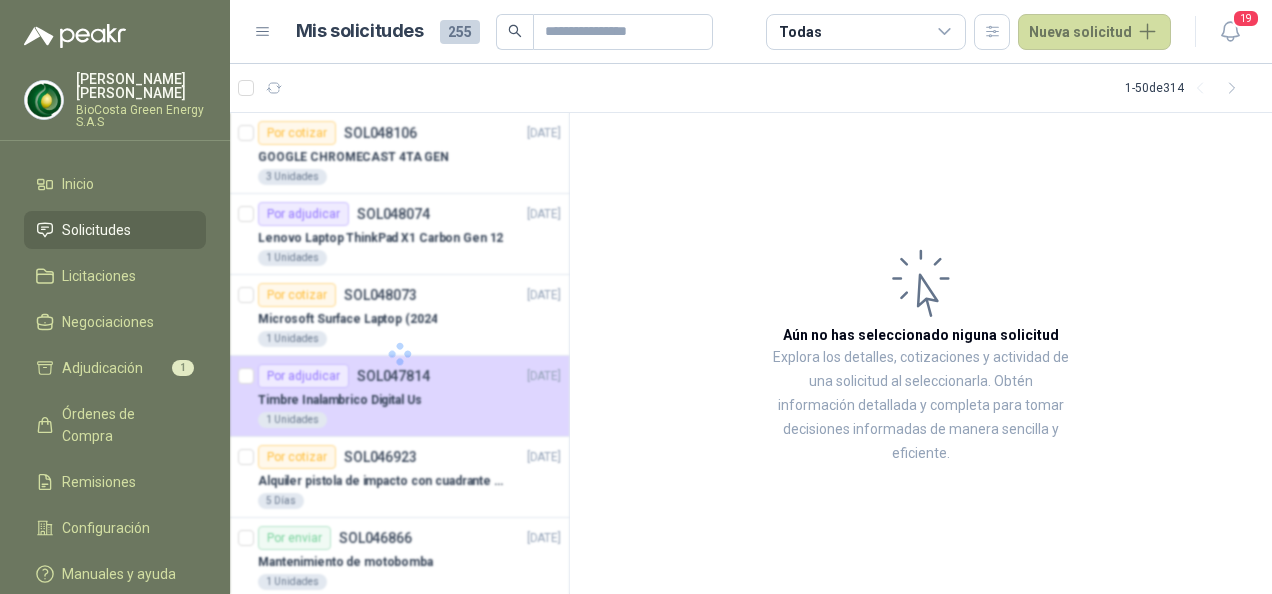 click on "Solicitudes" at bounding box center (96, 230) 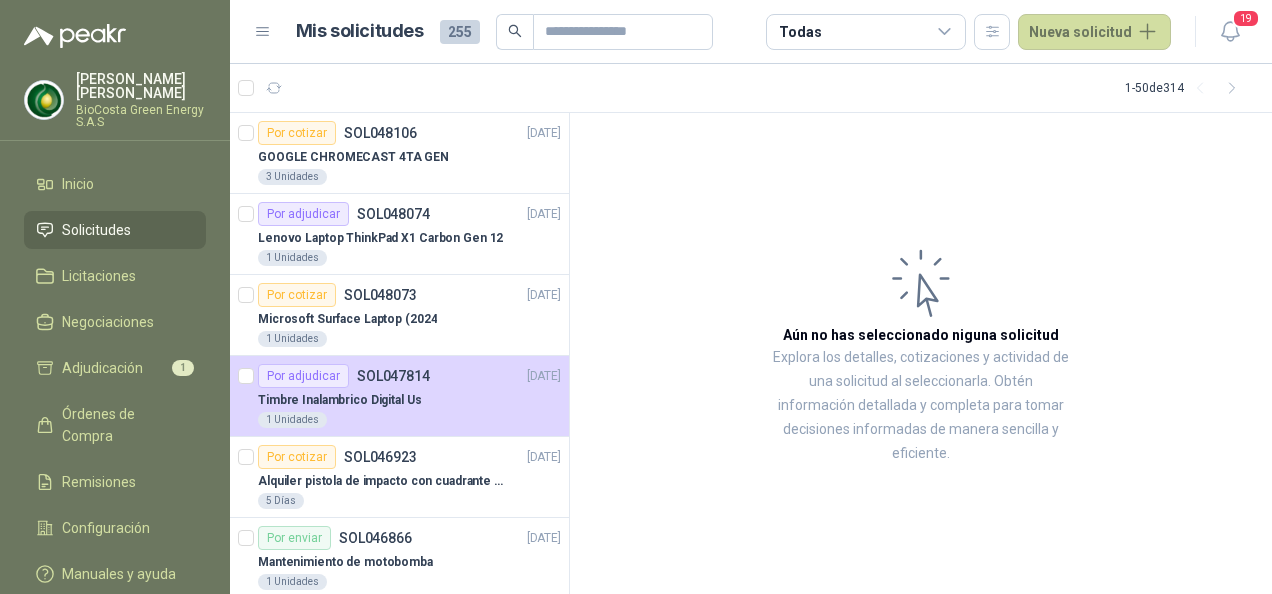 click on "Todas" at bounding box center (866, 32) 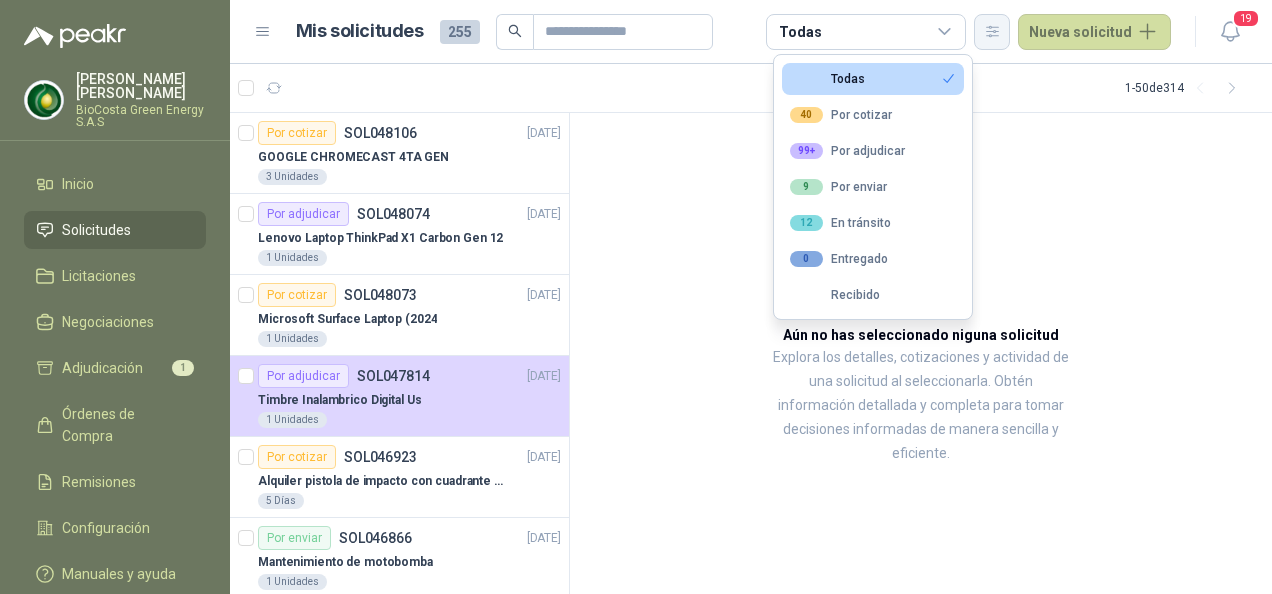 click 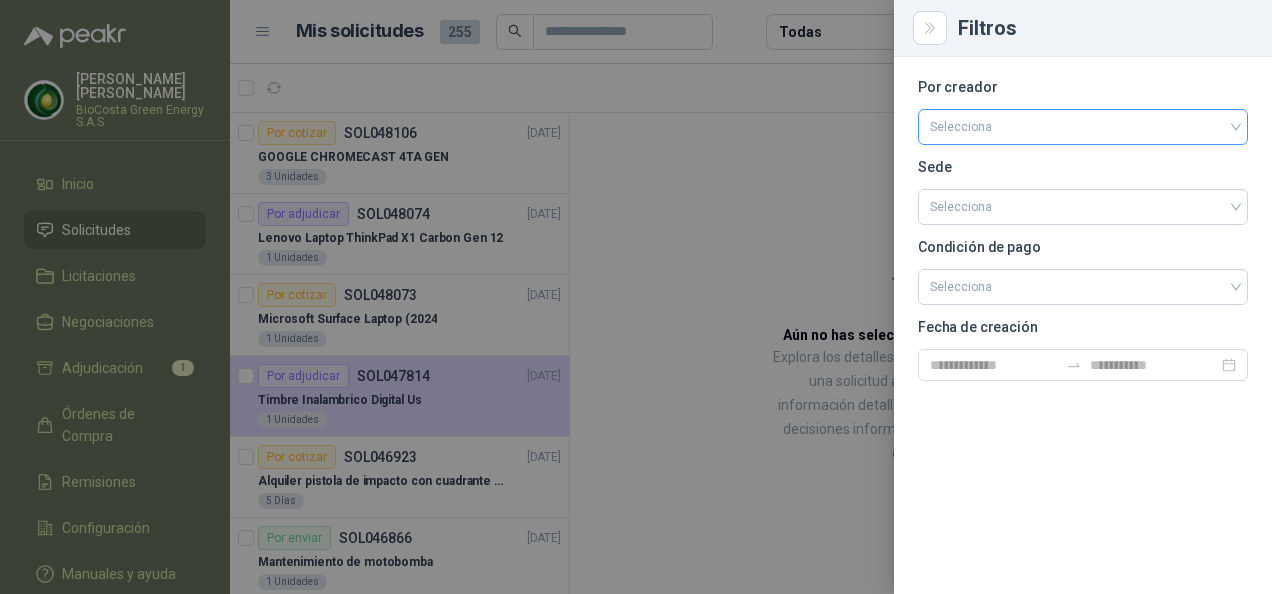 click at bounding box center [1083, 125] 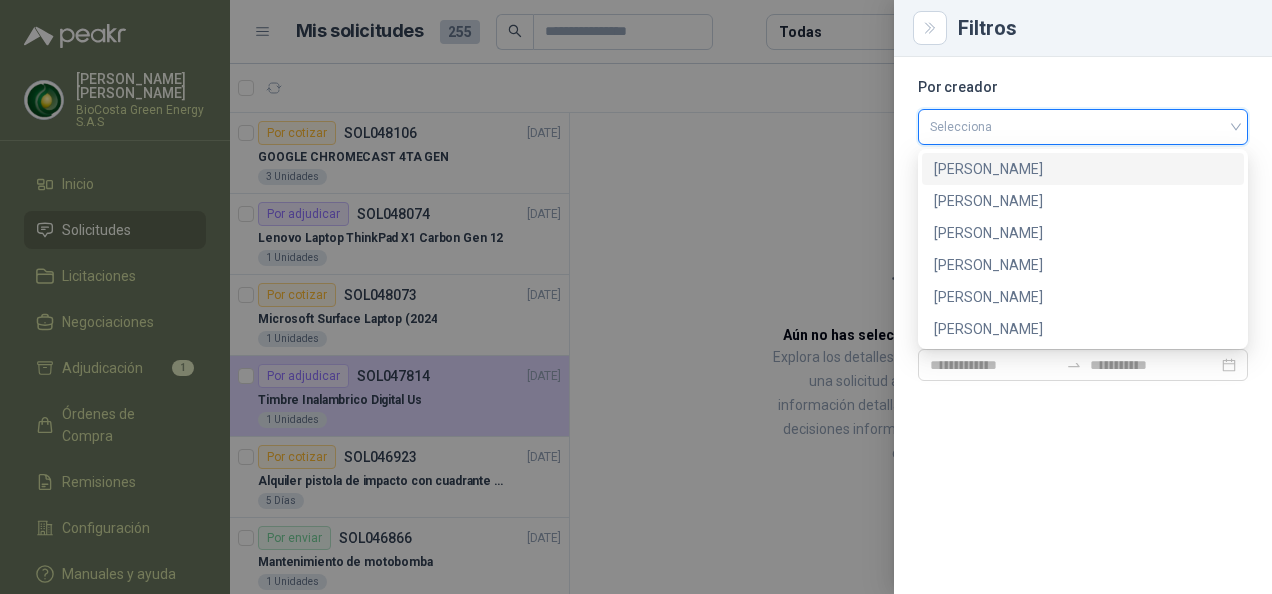 click on "[PERSON_NAME]" at bounding box center (1083, 169) 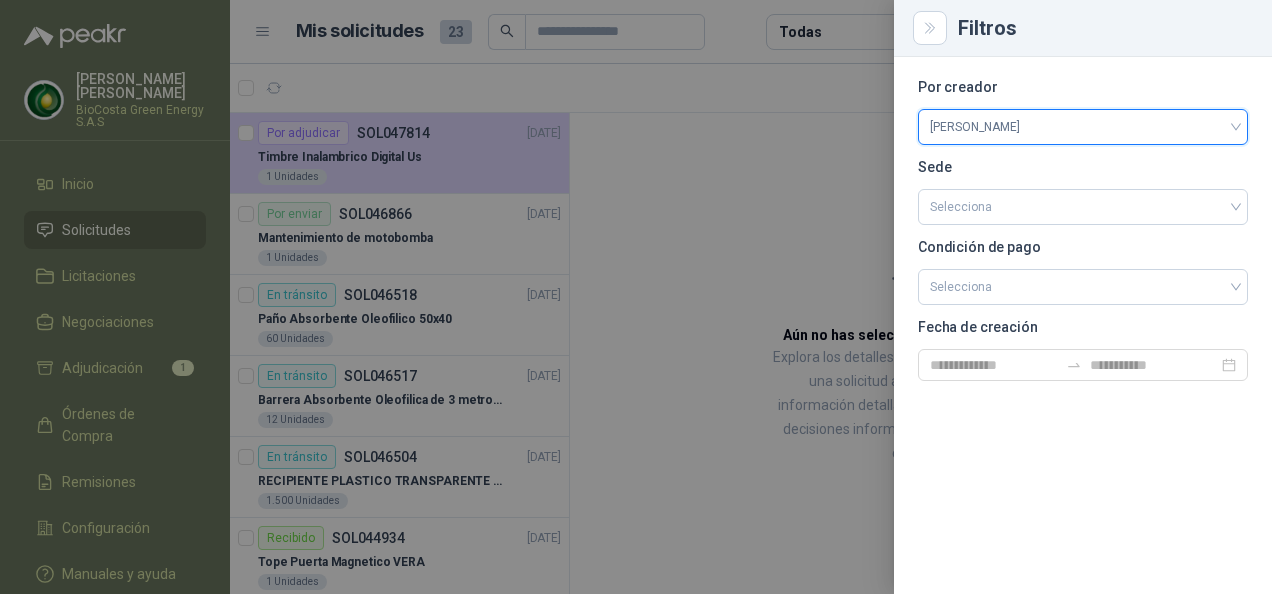 click at bounding box center [636, 297] 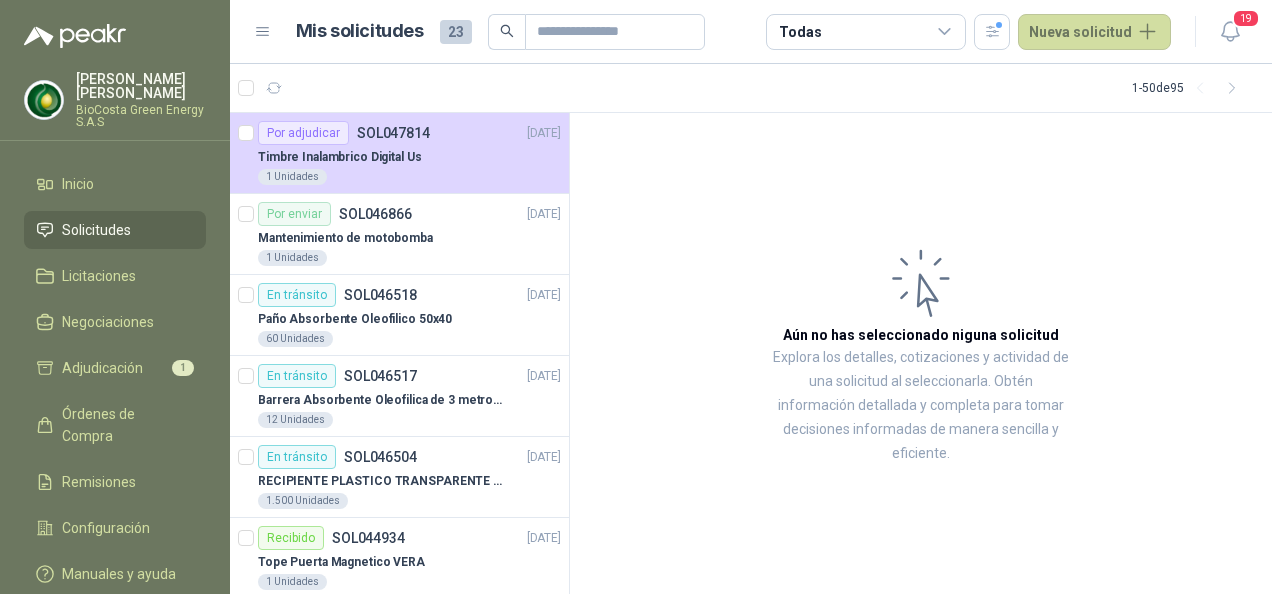 click on "Todas" at bounding box center [866, 32] 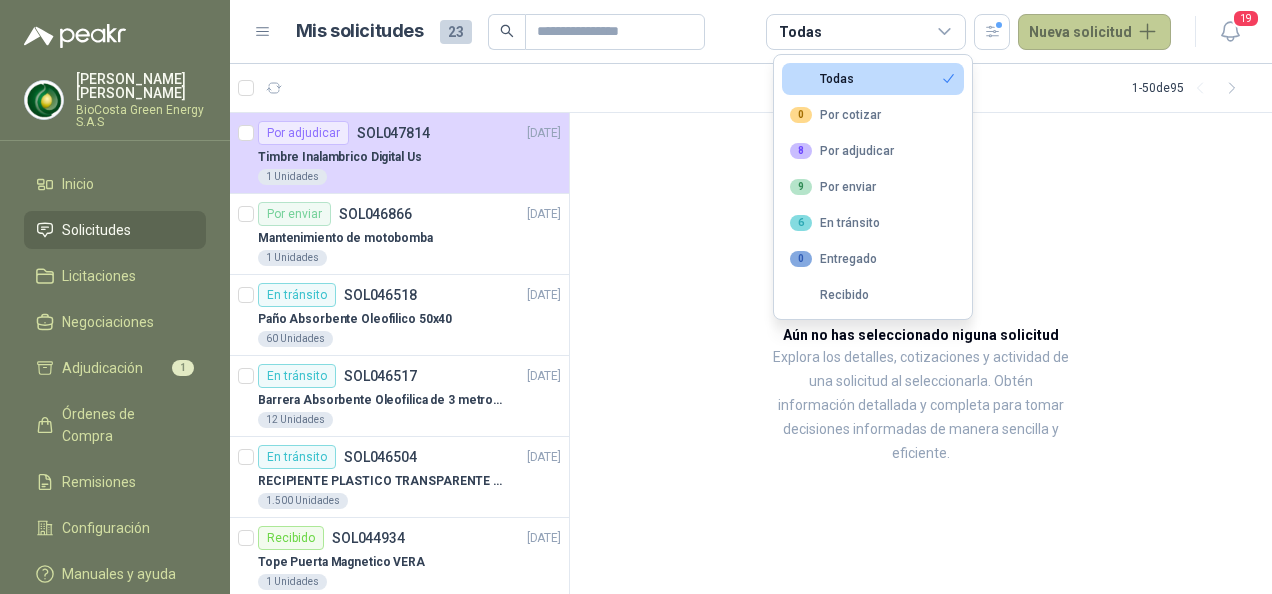 click on "Nueva solicitud" at bounding box center (1094, 32) 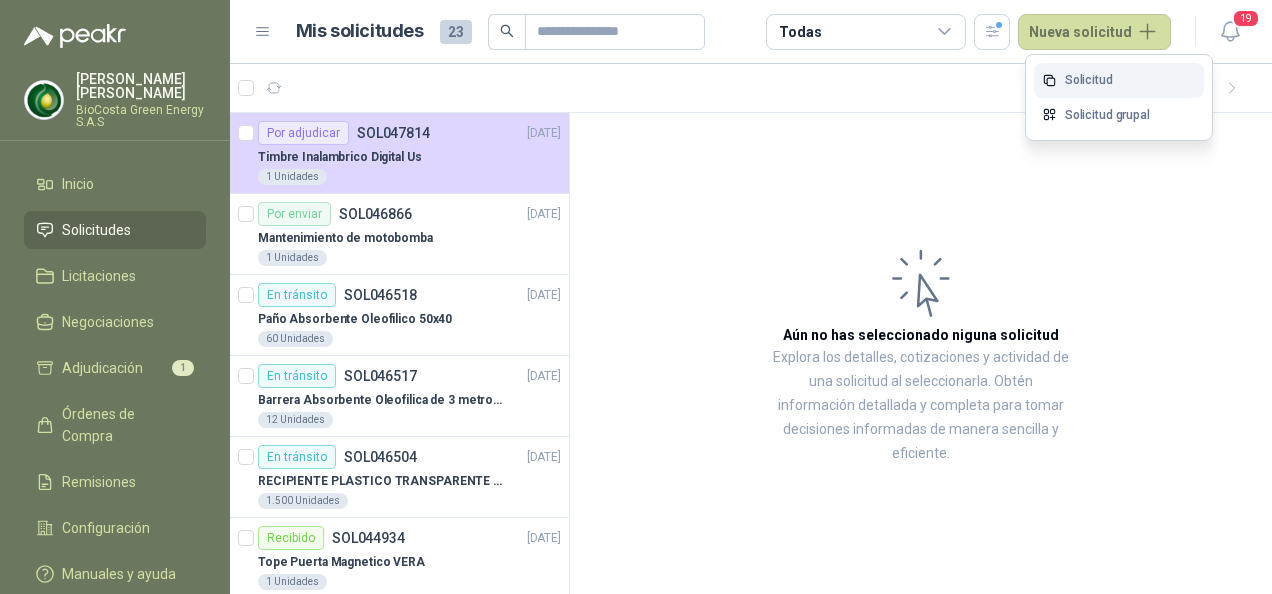 click on "Solicitud" at bounding box center (1119, 80) 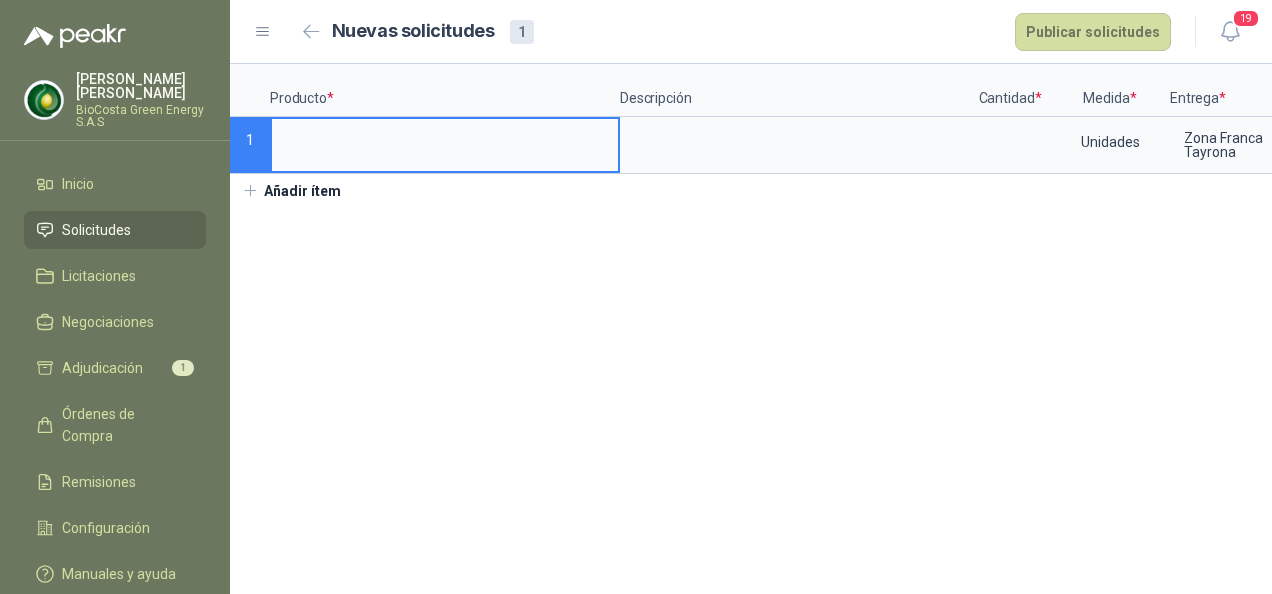 click at bounding box center (445, 138) 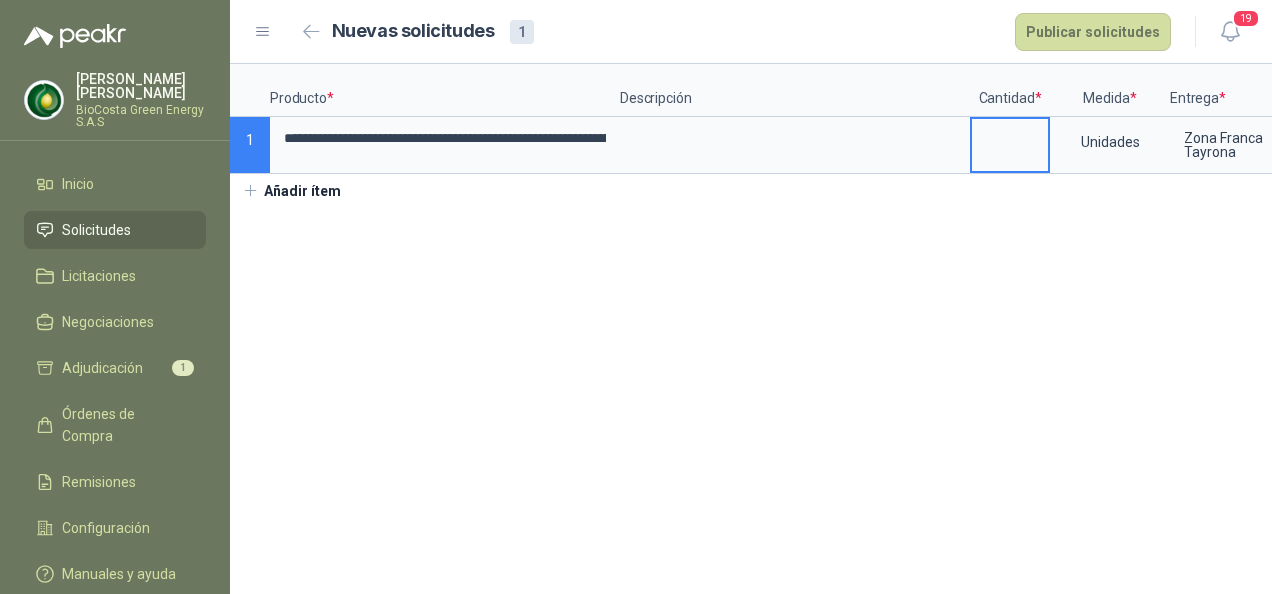 click at bounding box center (1010, 138) 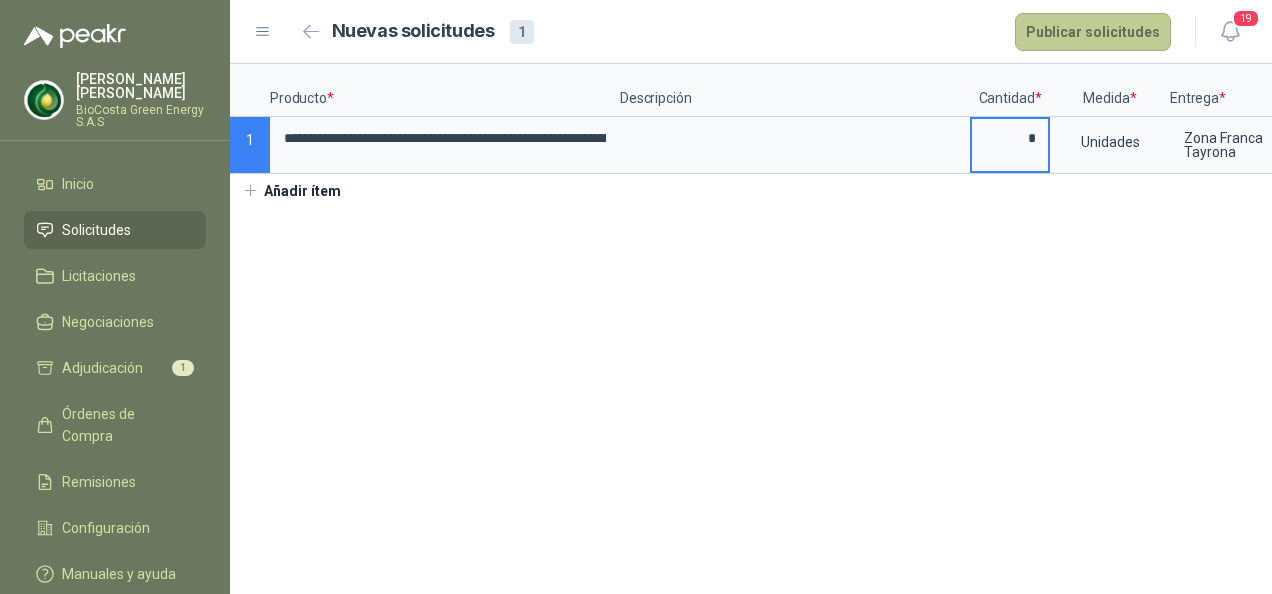 type on "*" 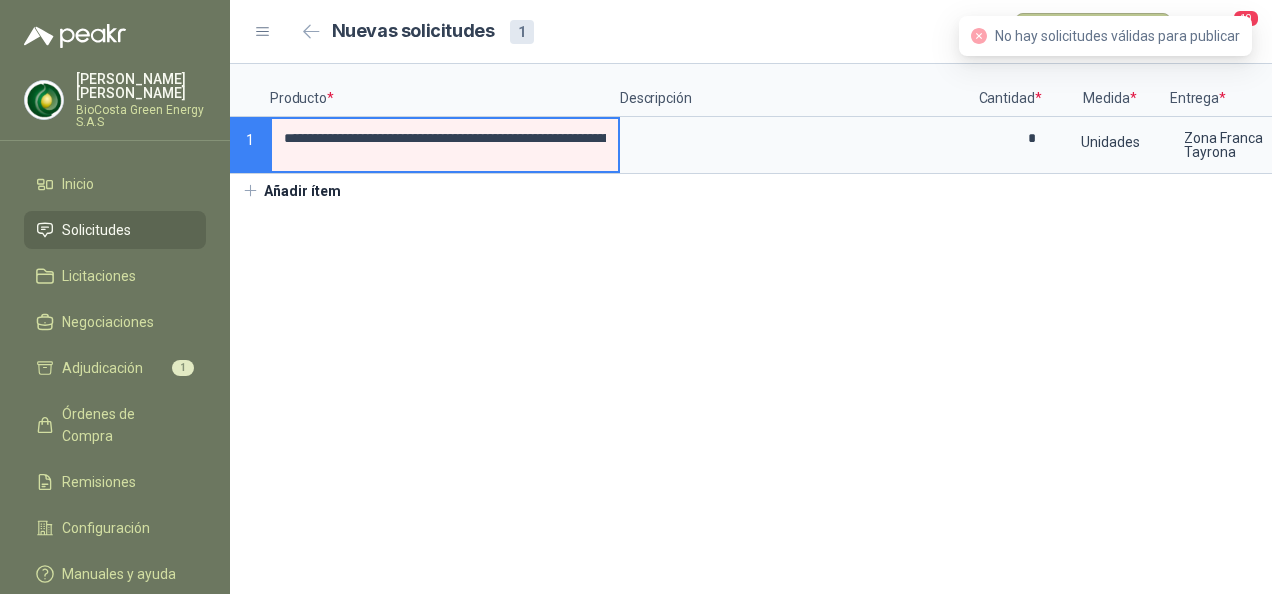 scroll, scrollTop: 0, scrollLeft: 393, axis: horizontal 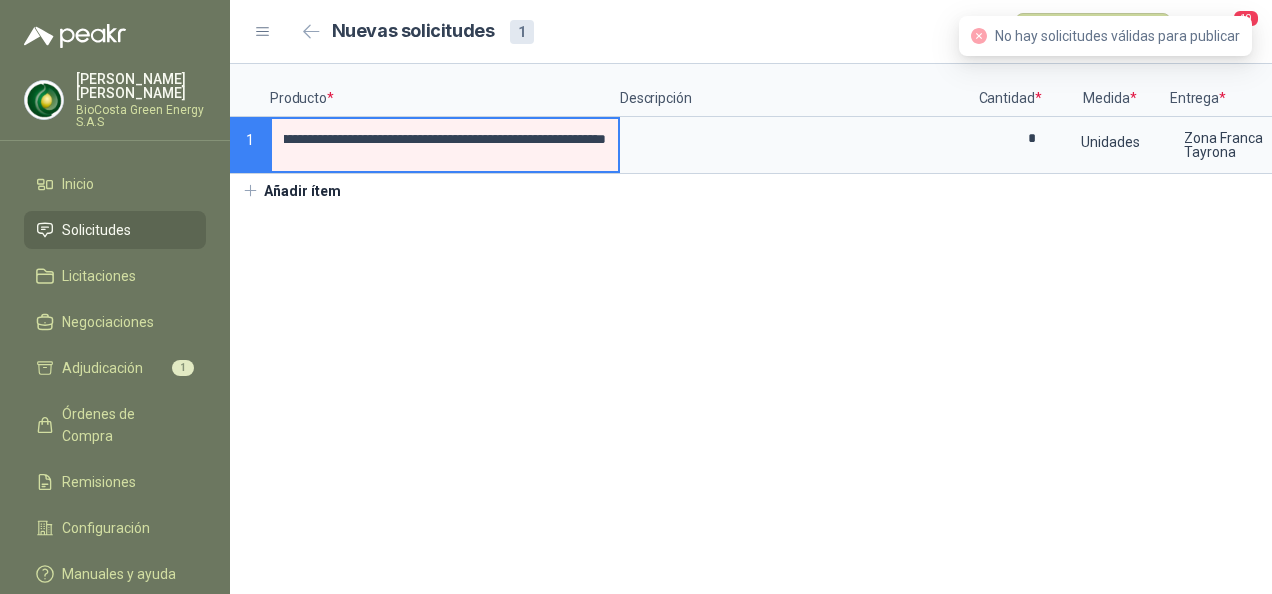 click on "**********" at bounding box center (445, 139) 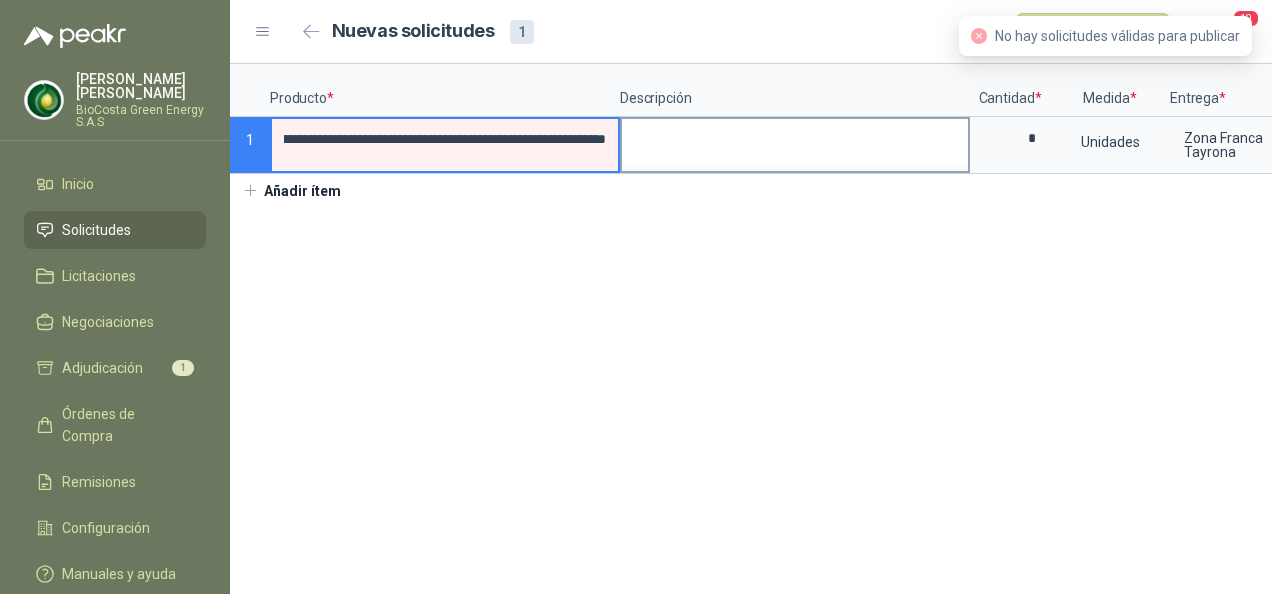 drag, startPoint x: 410, startPoint y: 147, endPoint x: 757, endPoint y: 141, distance: 347.05188 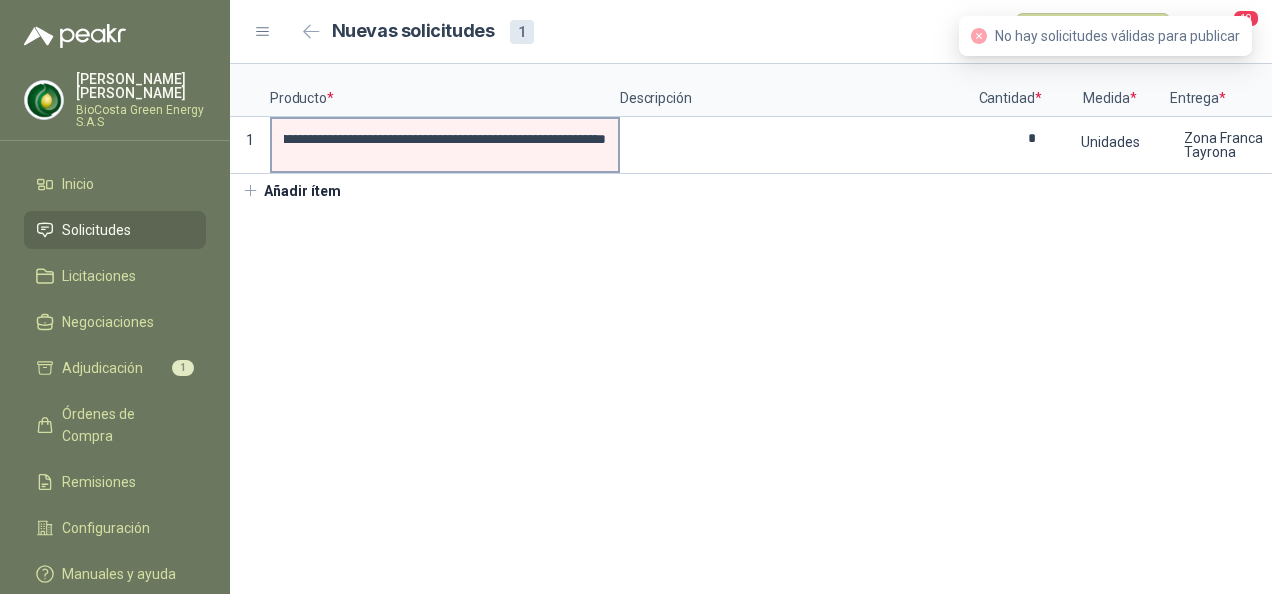 scroll, scrollTop: 0, scrollLeft: 0, axis: both 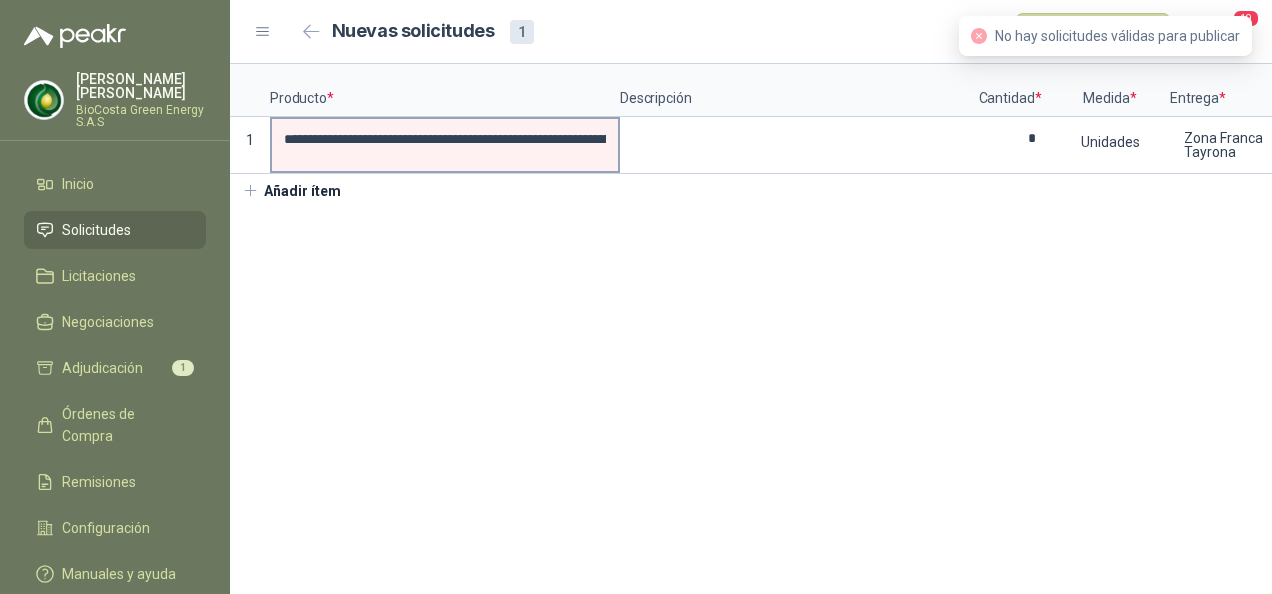 click on "**********" at bounding box center [445, 145] 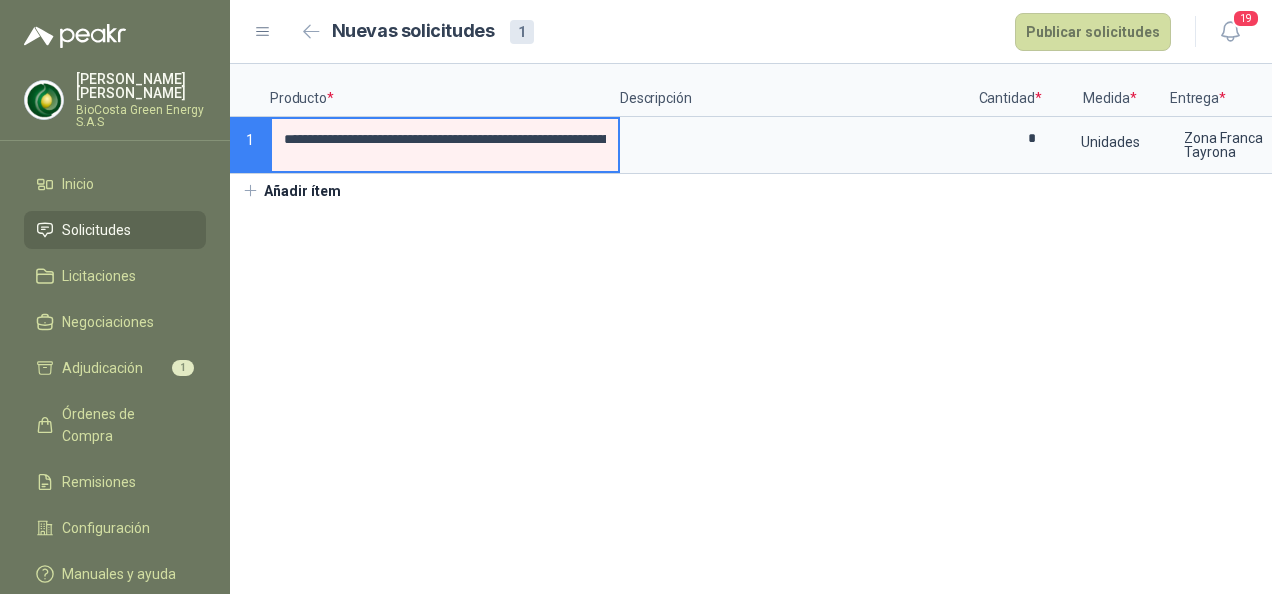 drag, startPoint x: 374, startPoint y: 148, endPoint x: 546, endPoint y: 148, distance: 172 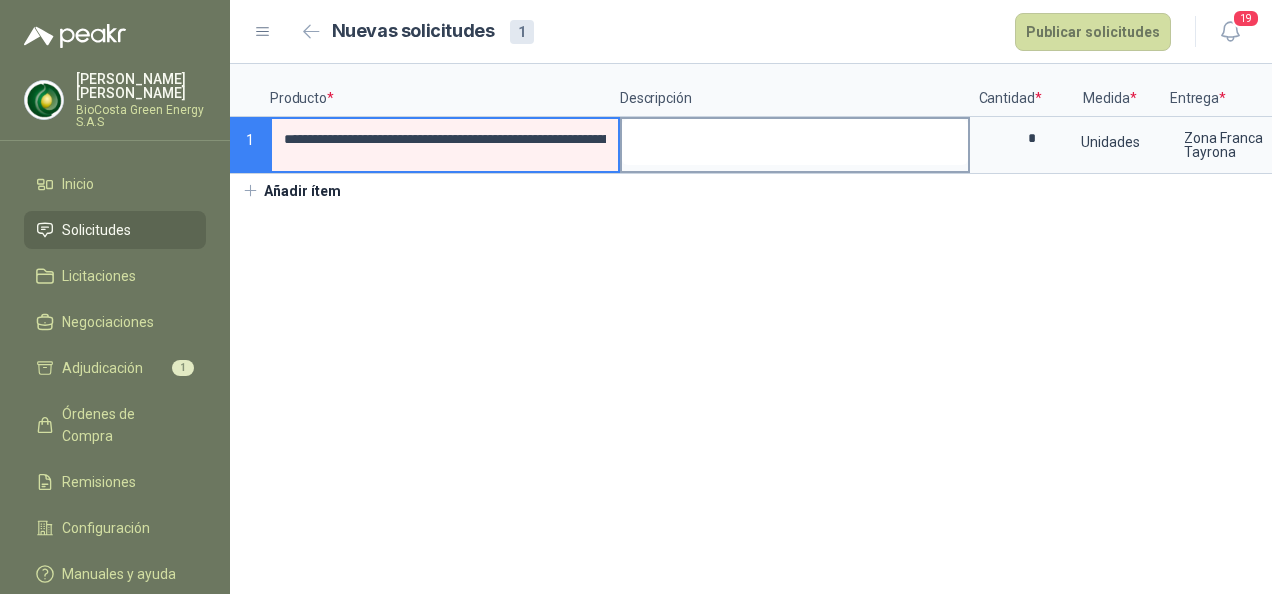 scroll, scrollTop: 0, scrollLeft: 393, axis: horizontal 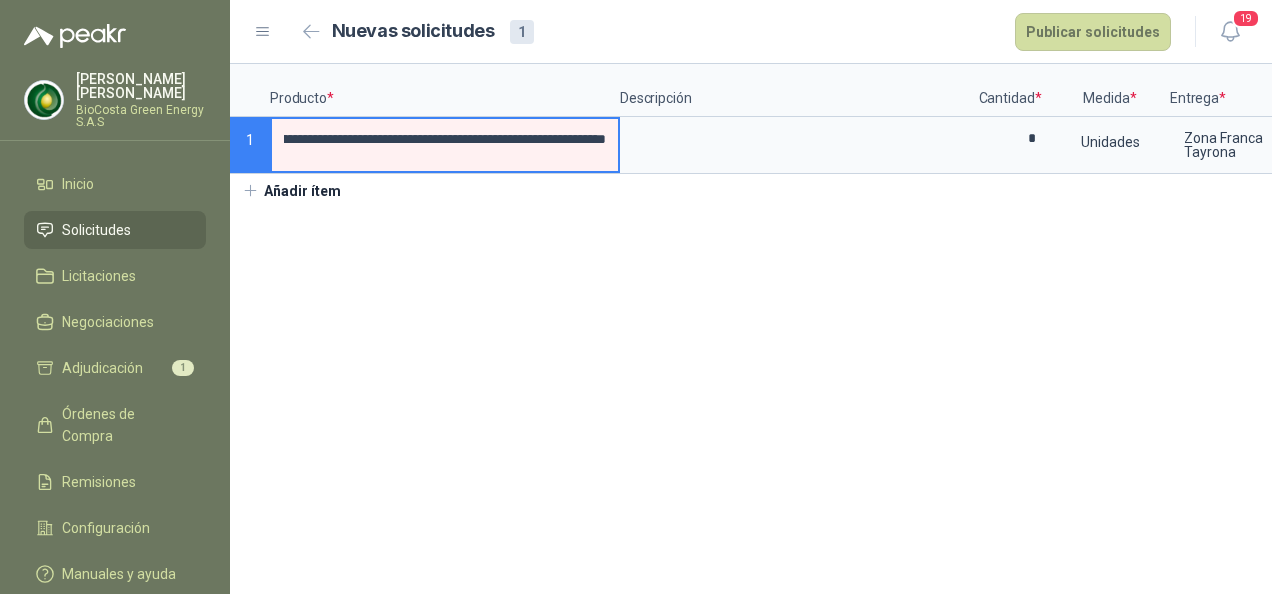 drag, startPoint x: 549, startPoint y: 143, endPoint x: 478, endPoint y: 151, distance: 71.44928 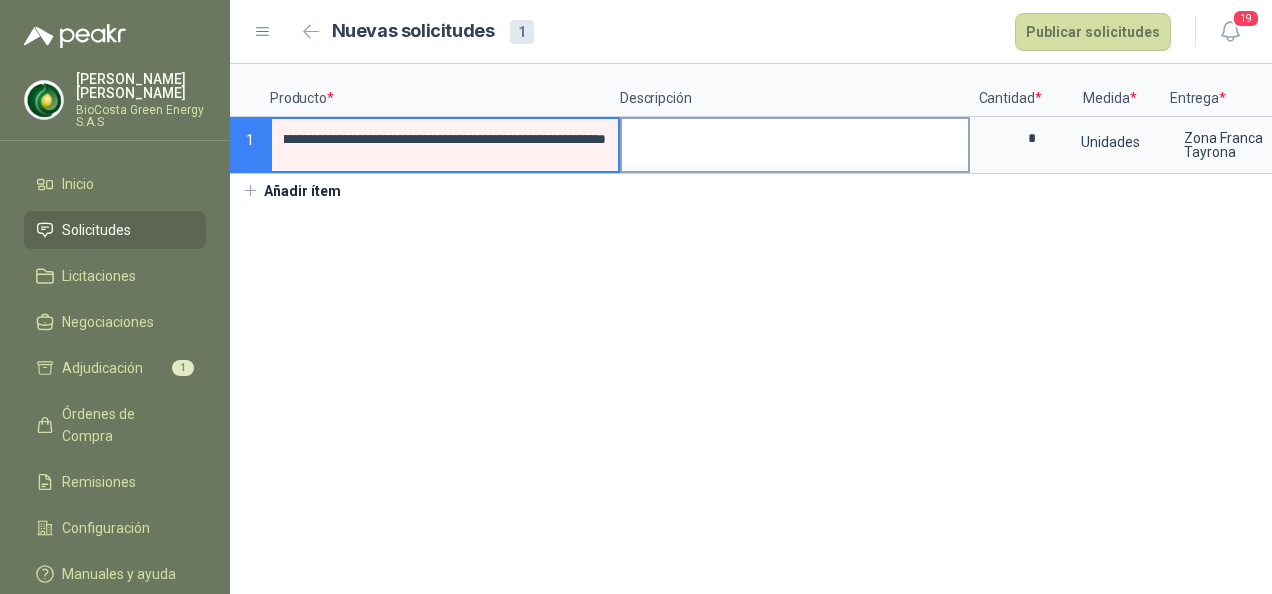 drag, startPoint x: 400, startPoint y: 141, endPoint x: 647, endPoint y: 146, distance: 247.0506 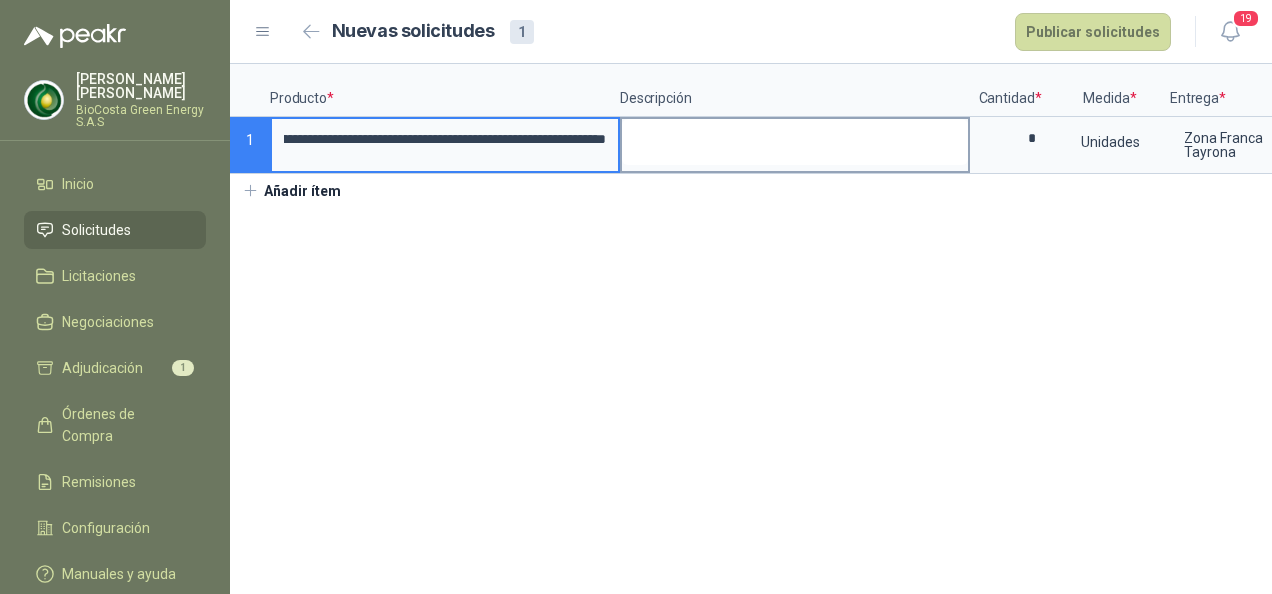 scroll, scrollTop: 0, scrollLeft: 187, axis: horizontal 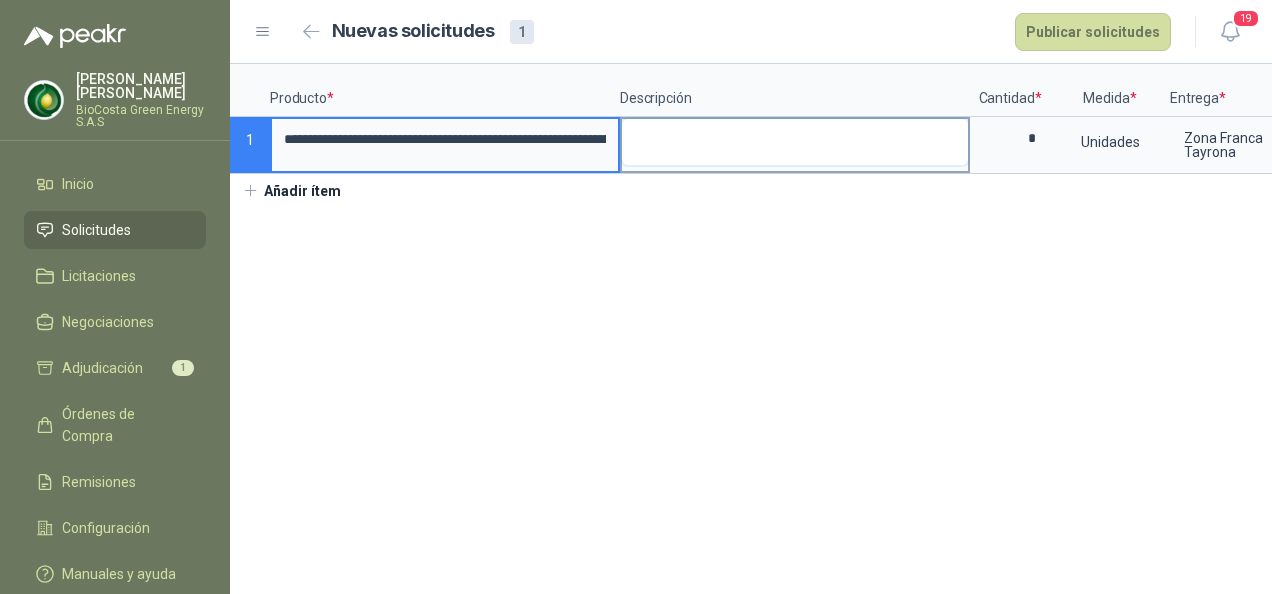 click at bounding box center (795, 142) 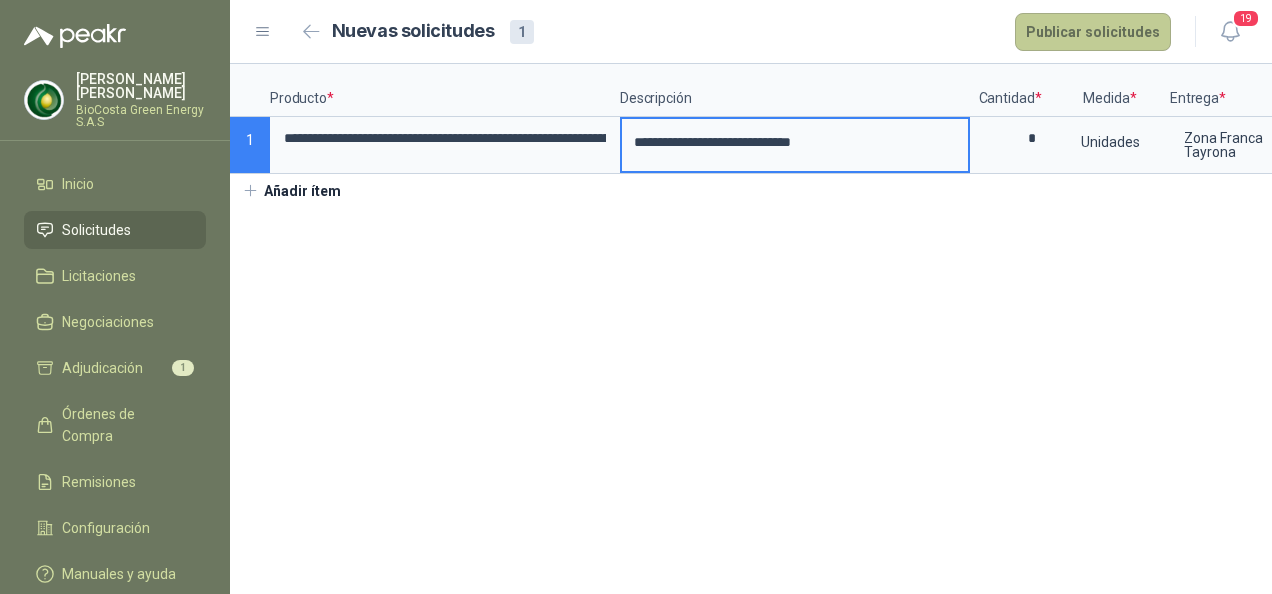 click on "Publicar solicitudes" at bounding box center [1093, 32] 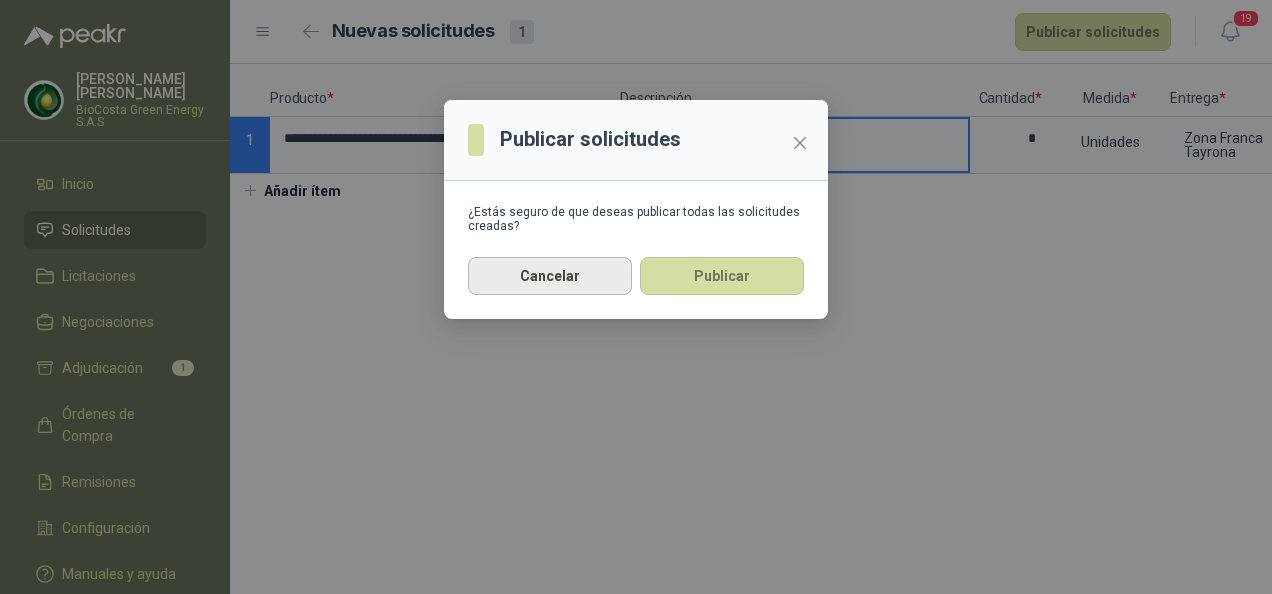 click on "Cancelar" at bounding box center [550, 276] 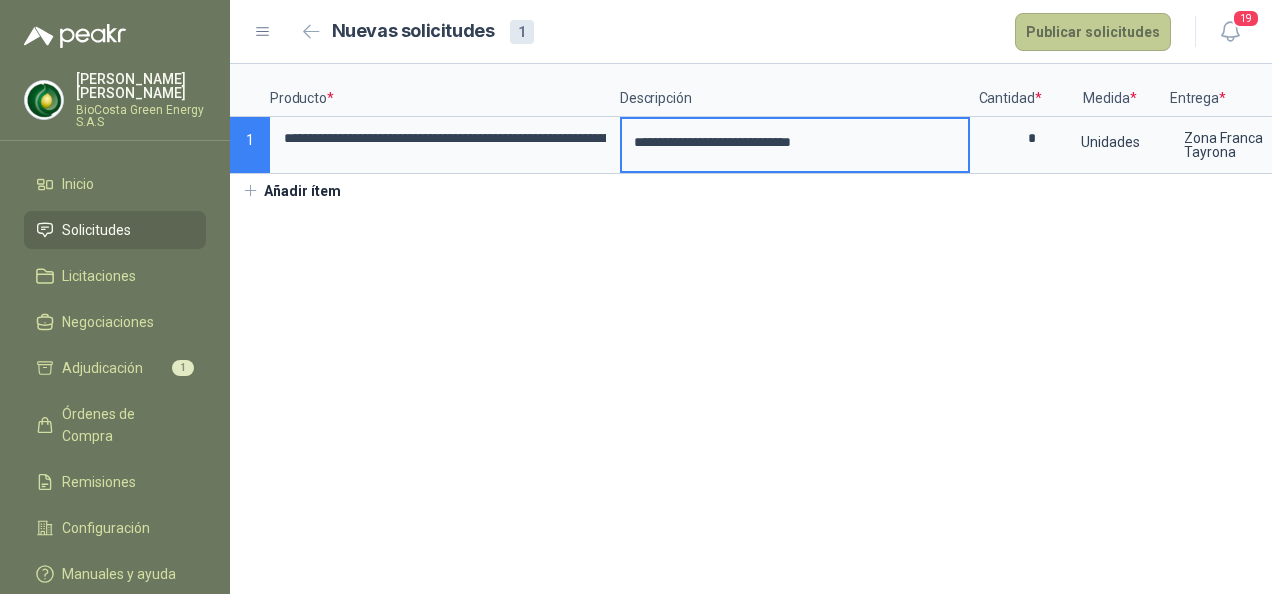 click on "Publicar solicitudes" at bounding box center (1093, 32) 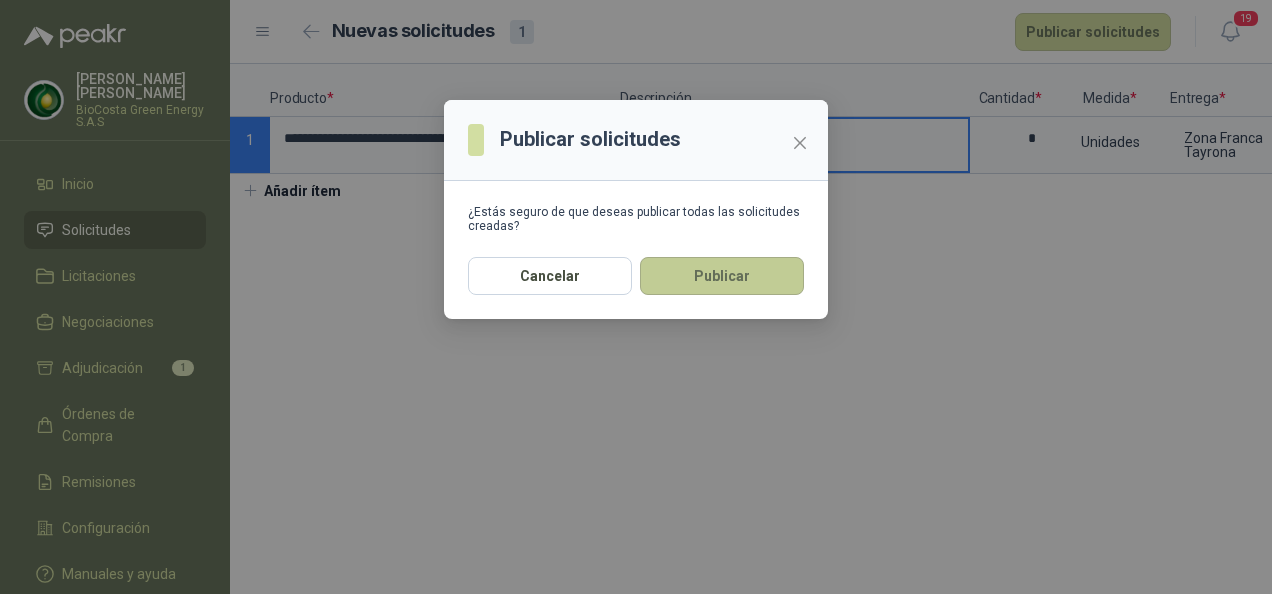 click on "Publicar" at bounding box center [722, 276] 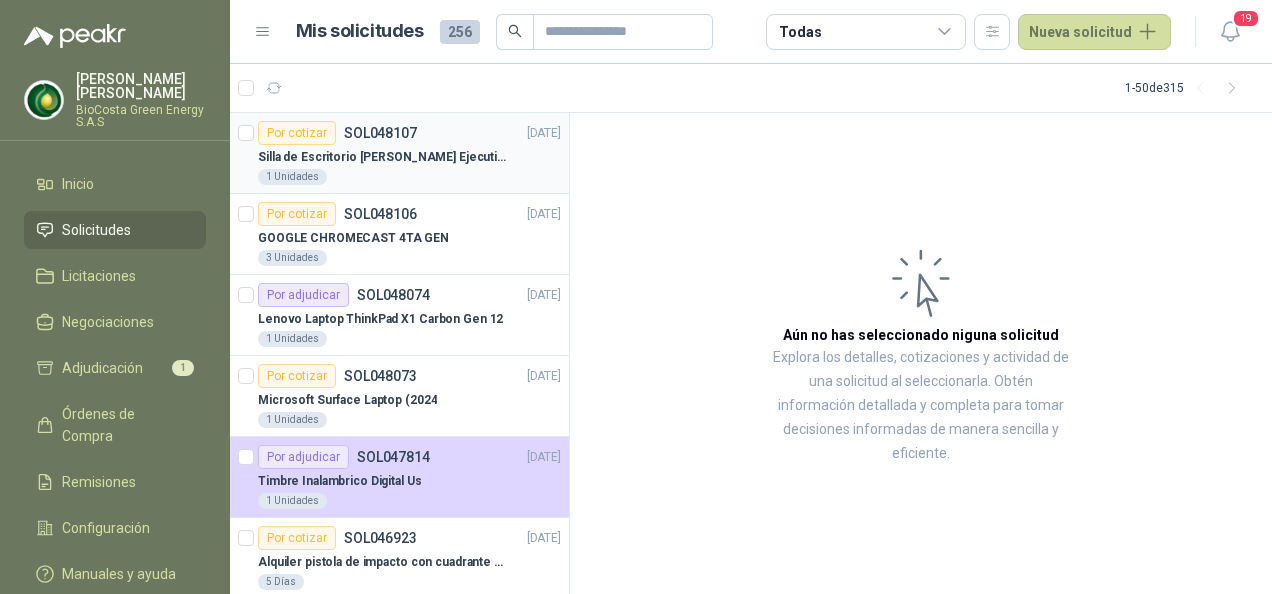 click on "Silla de Escritorio [PERSON_NAME] Ejecutiva Giratoria Negra con Base Cromada" at bounding box center (409, 157) 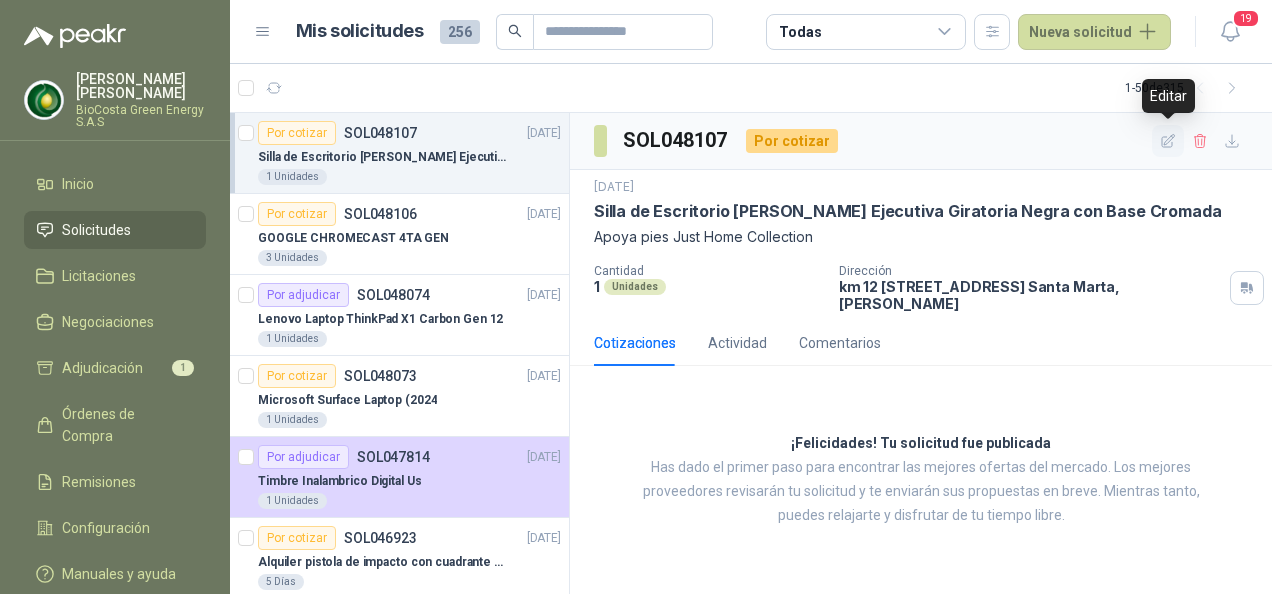 click 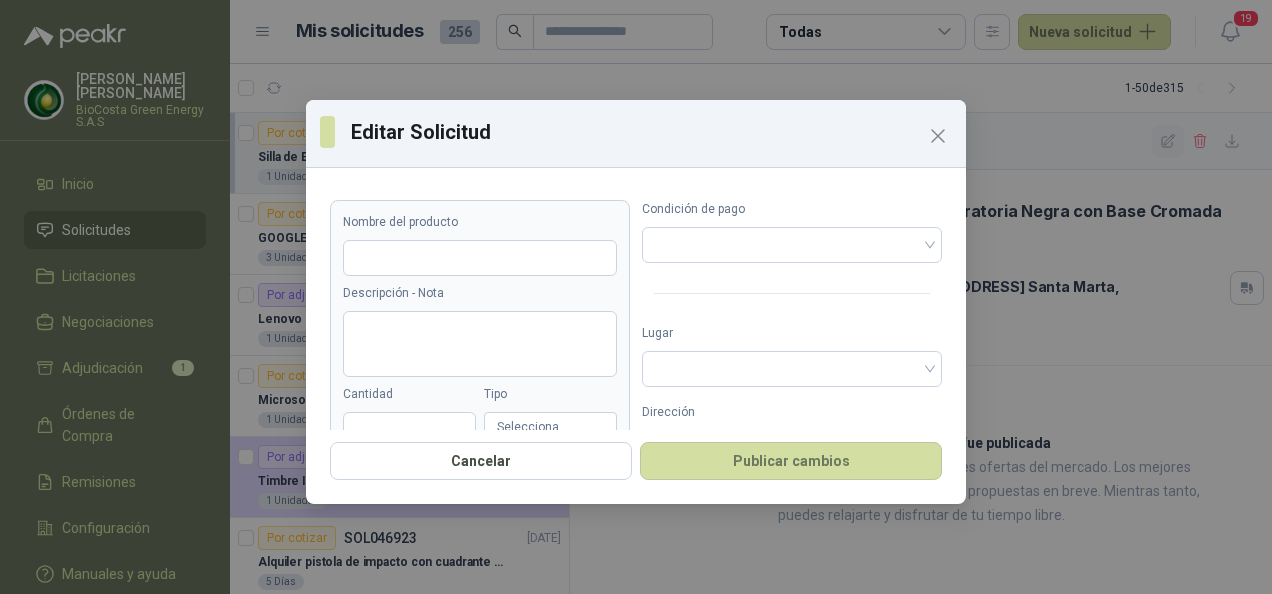 type 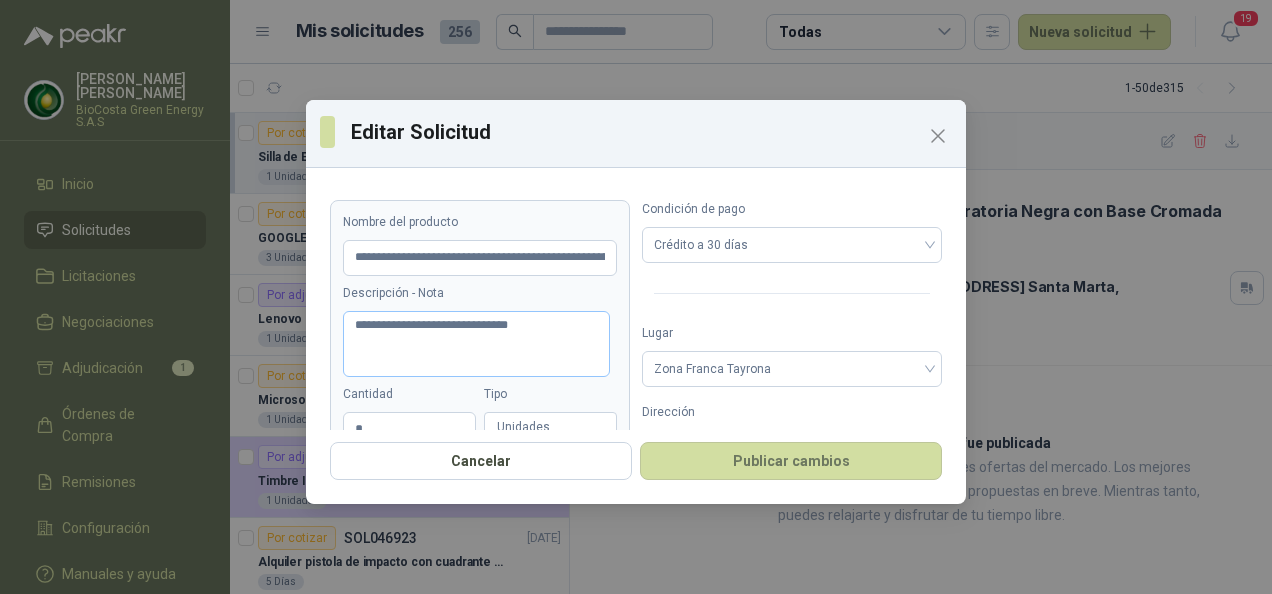 scroll, scrollTop: 187, scrollLeft: 0, axis: vertical 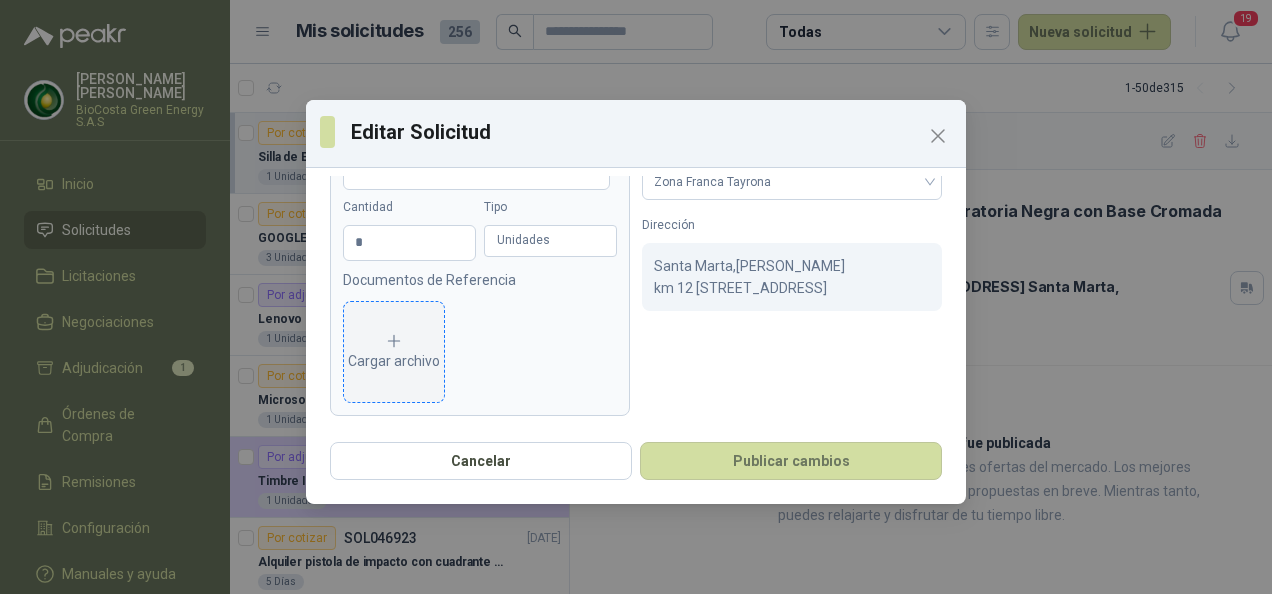 click on "Cargar archivo" at bounding box center [394, 352] 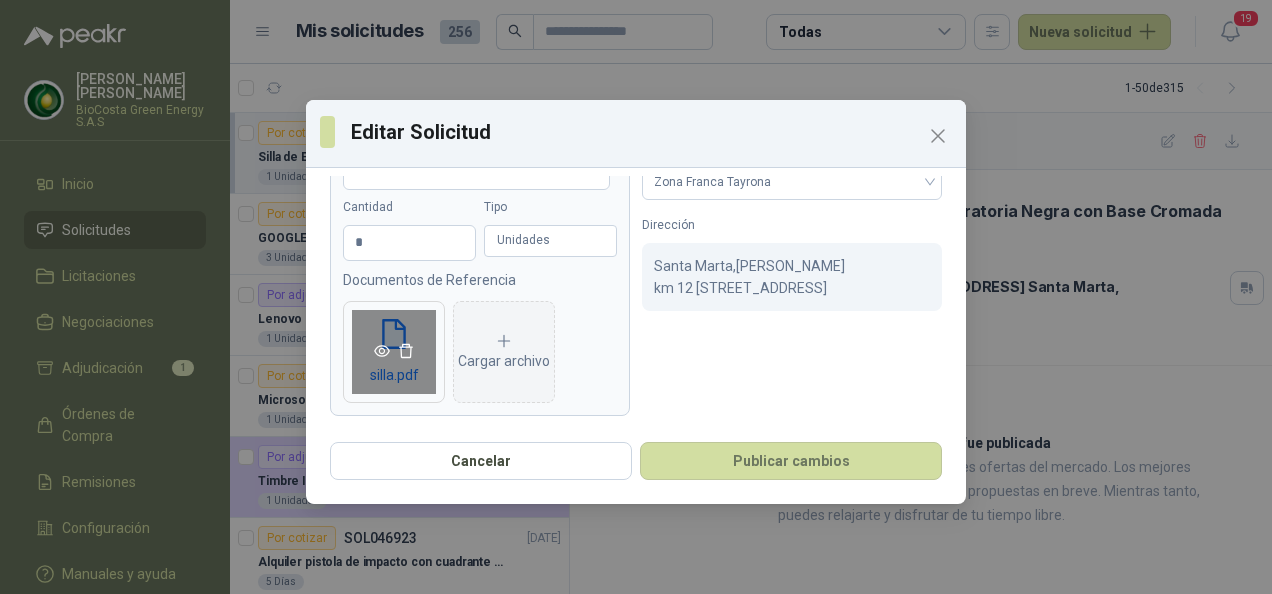 click 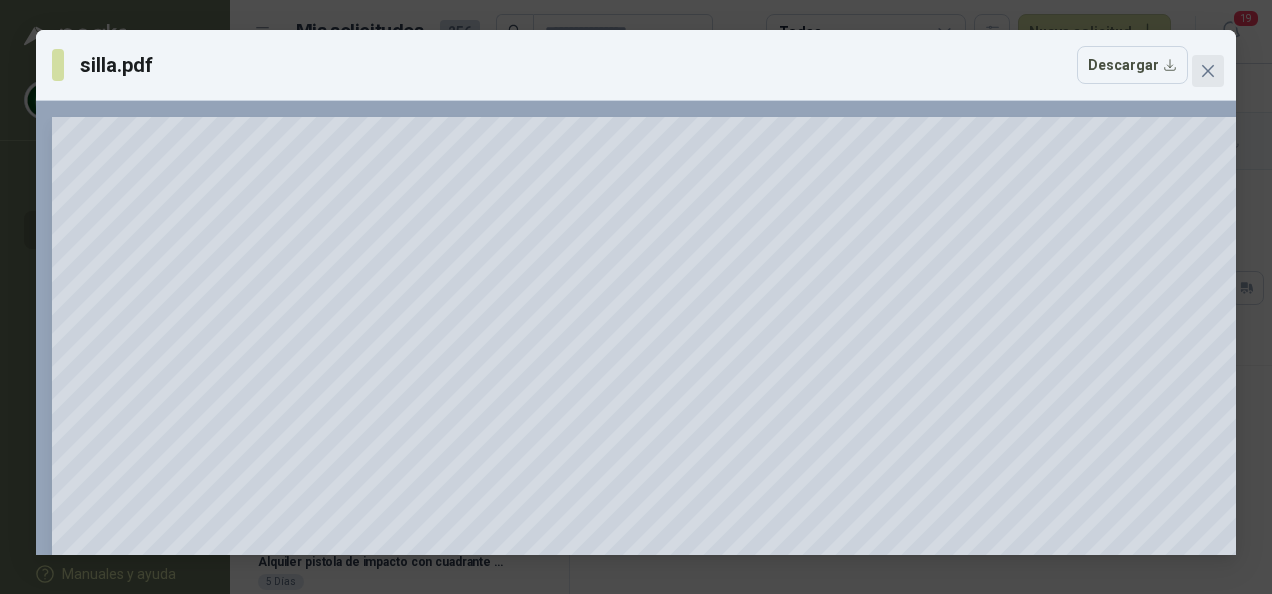 click 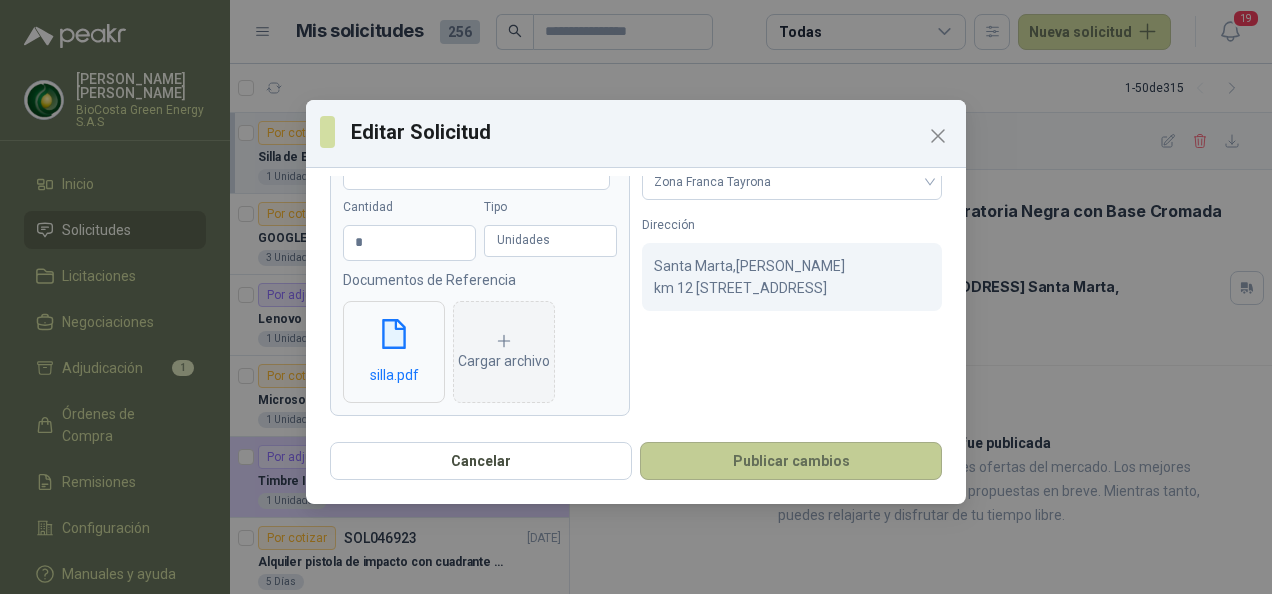 click on "Publicar cambios" at bounding box center [791, 461] 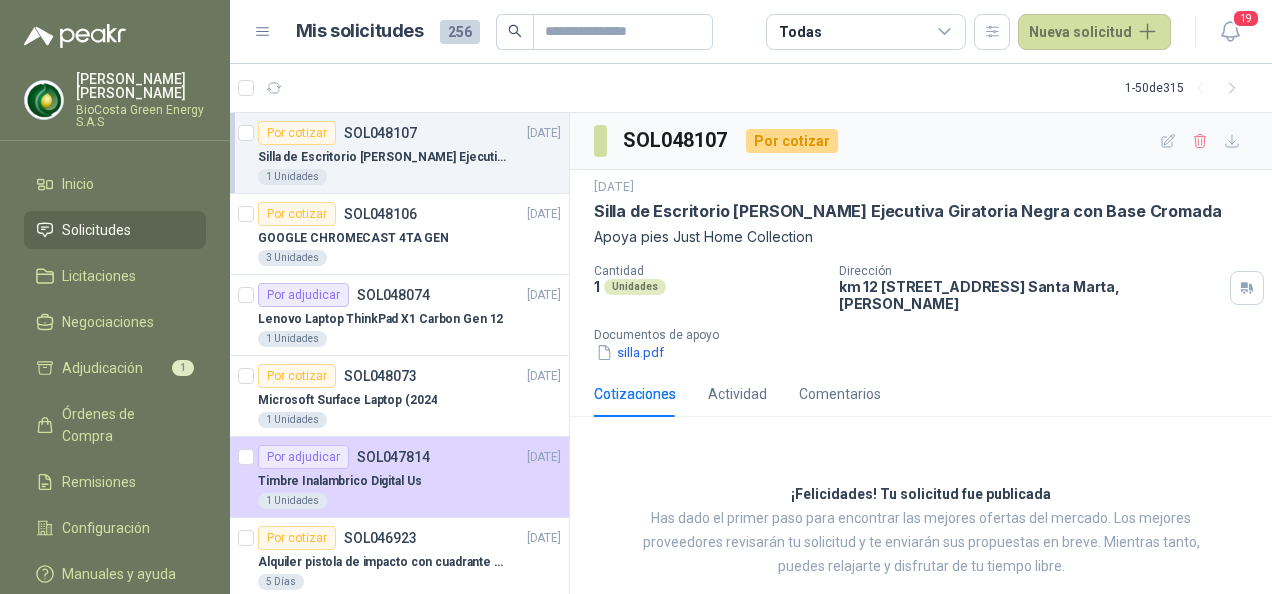 scroll, scrollTop: 34, scrollLeft: 0, axis: vertical 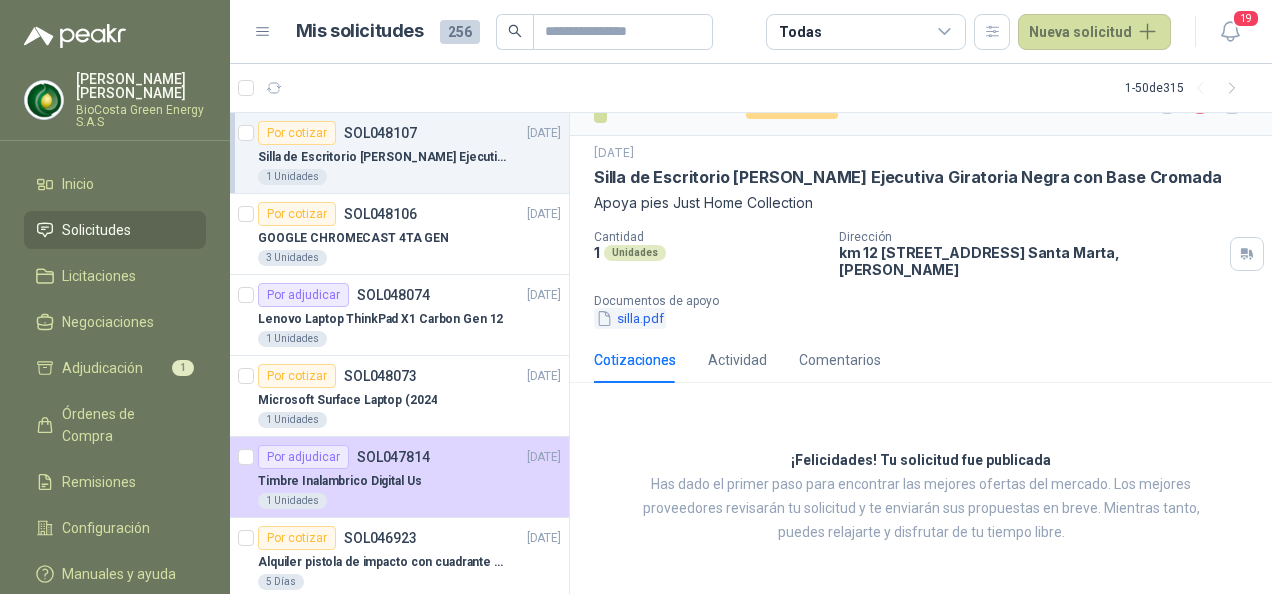 click on "silla.pdf" at bounding box center (630, 318) 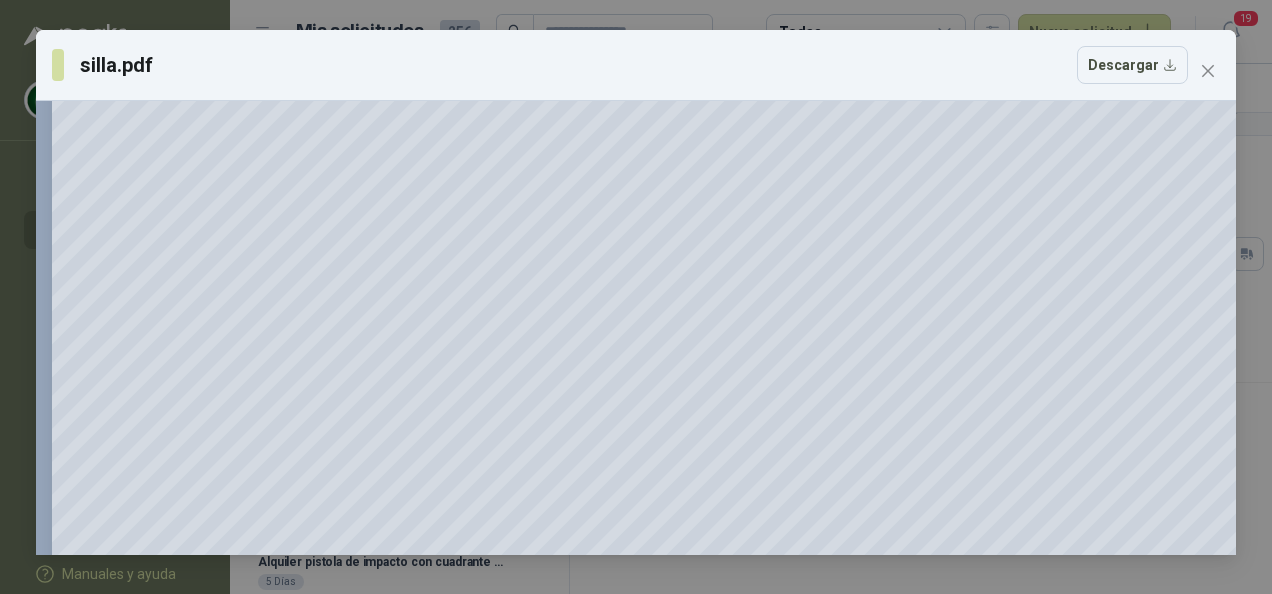 scroll, scrollTop: 0, scrollLeft: 0, axis: both 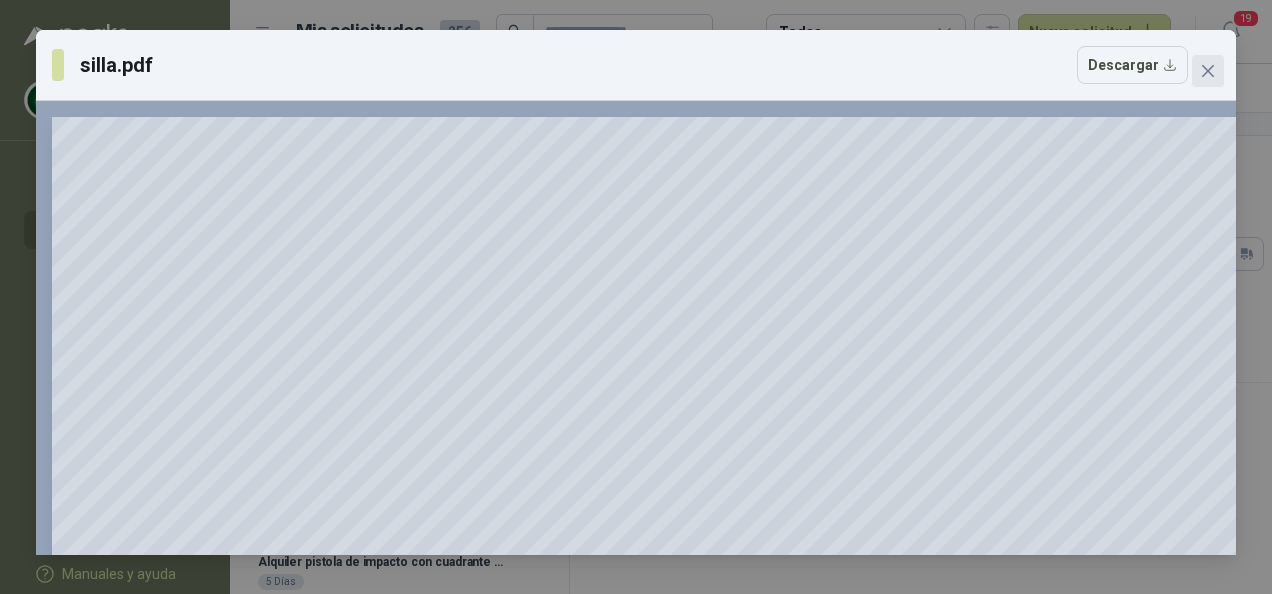 click at bounding box center (1208, 71) 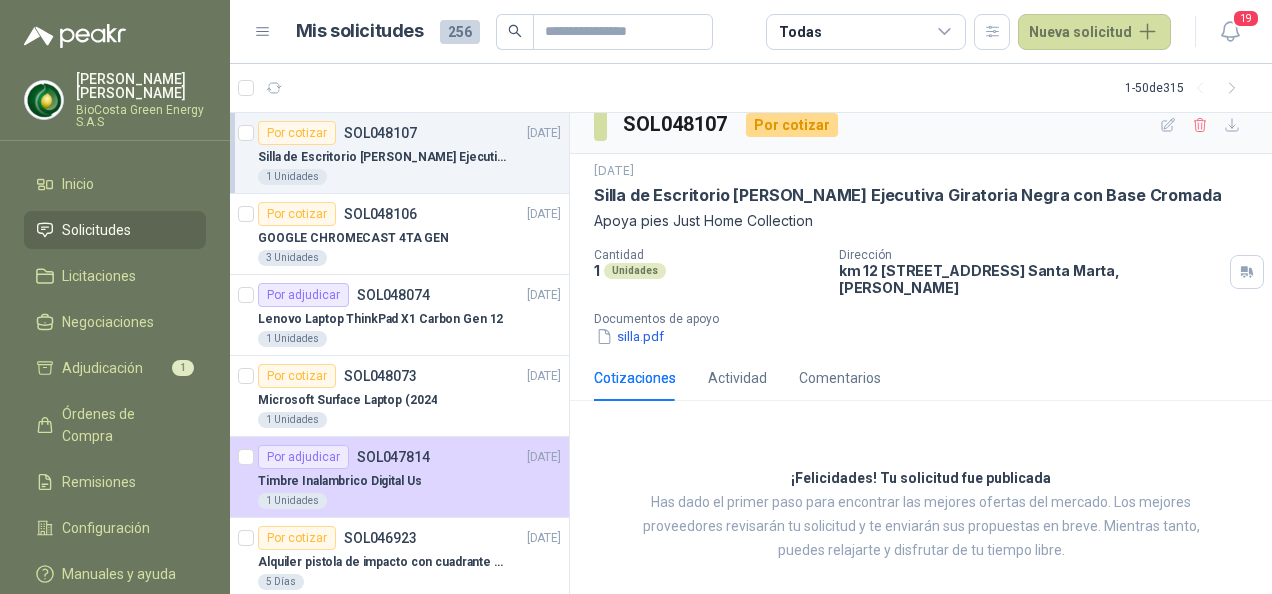 scroll, scrollTop: 0, scrollLeft: 0, axis: both 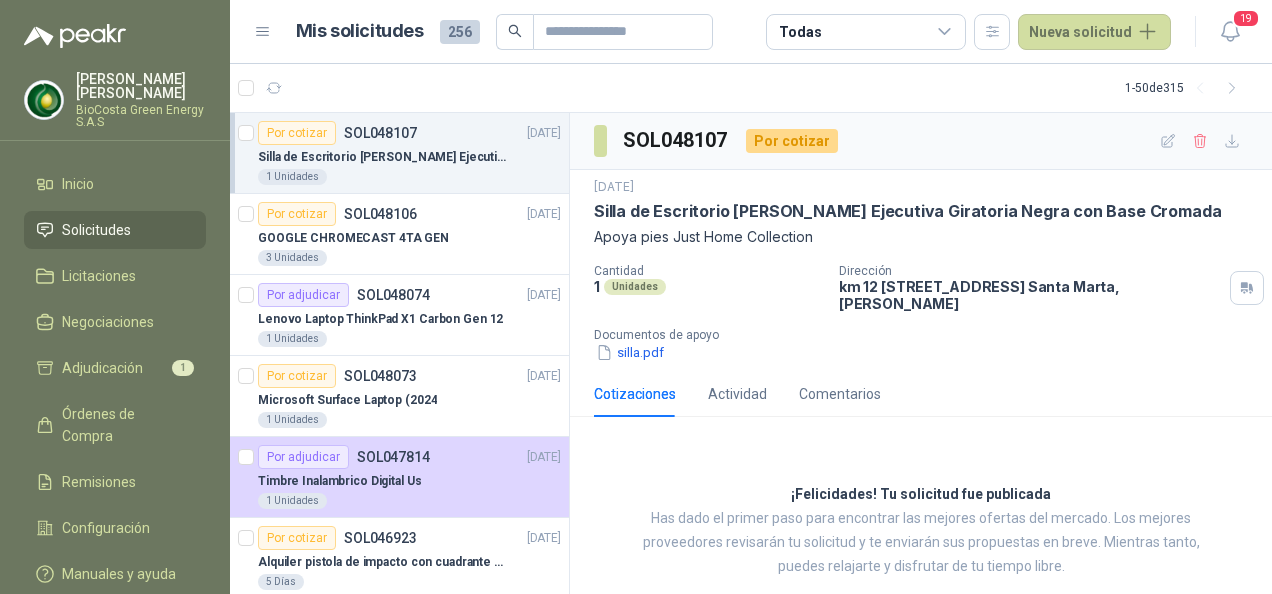drag, startPoint x: 589, startPoint y: 213, endPoint x: 1258, endPoint y: 206, distance: 669.0366 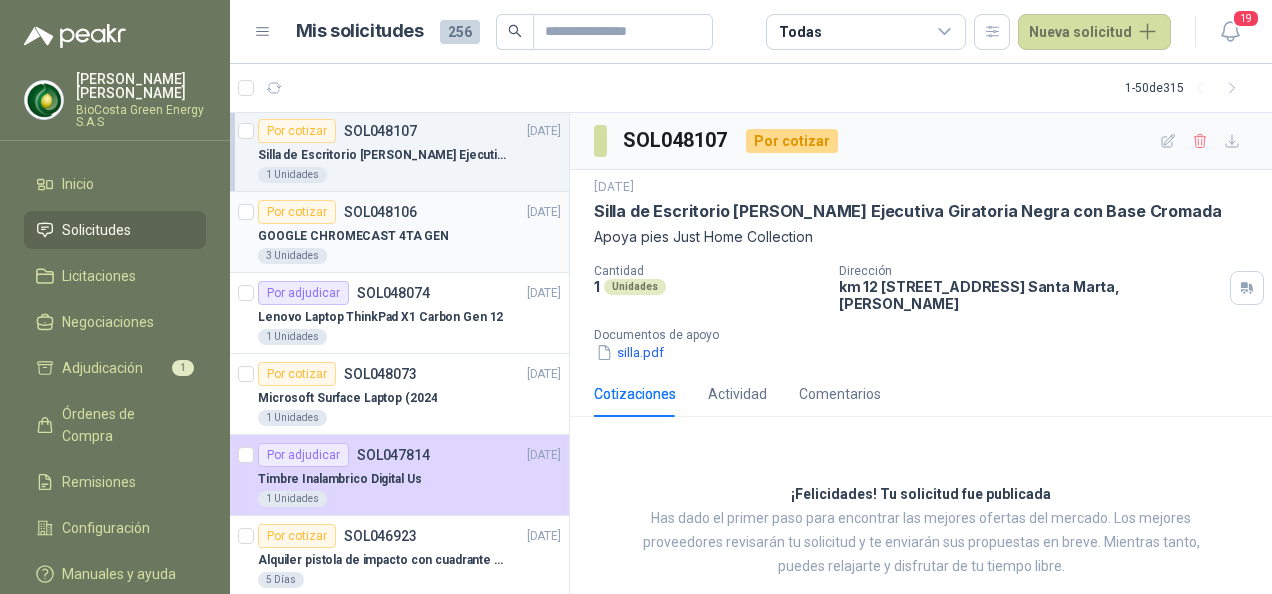 scroll, scrollTop: 0, scrollLeft: 0, axis: both 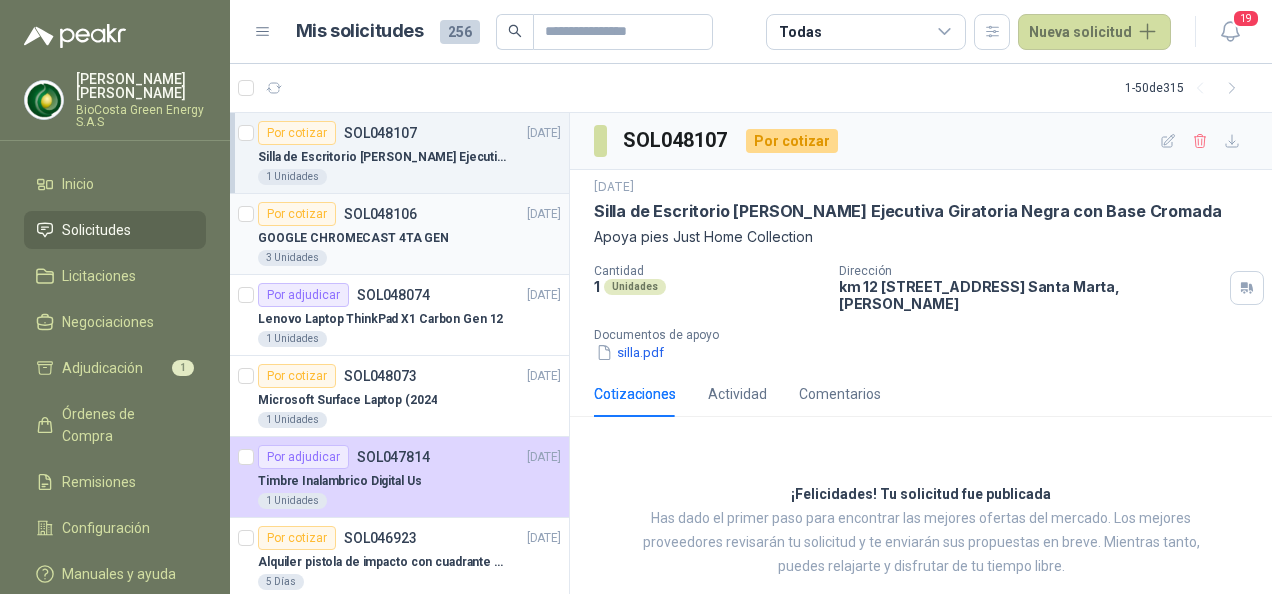 click on "3   Unidades" at bounding box center [409, 258] 